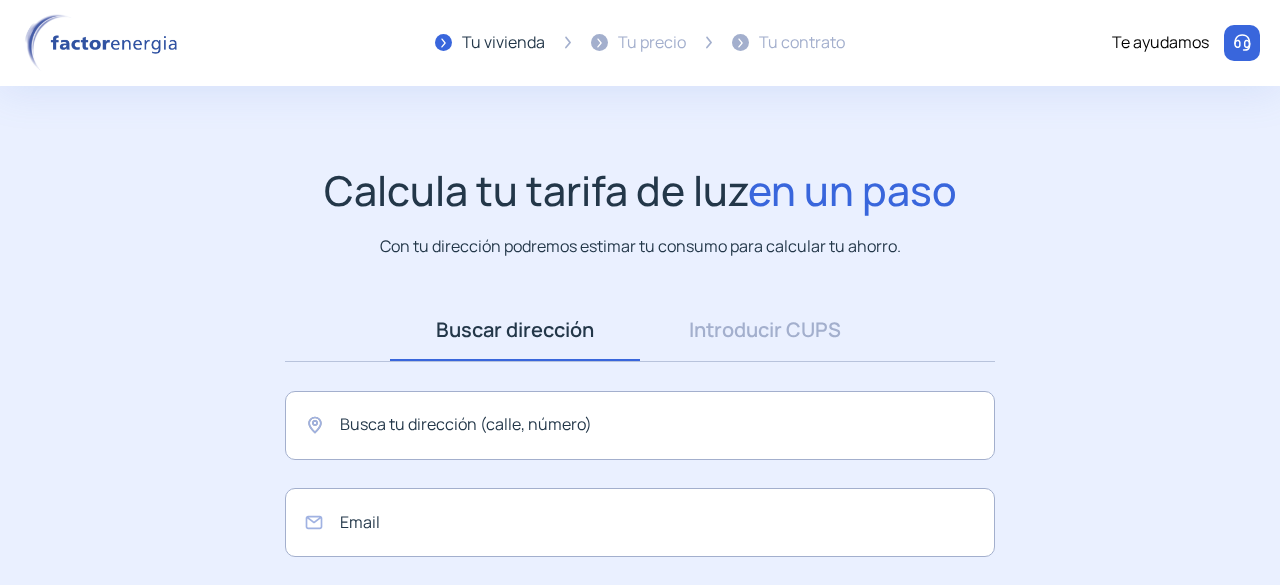 scroll, scrollTop: 0, scrollLeft: 0, axis: both 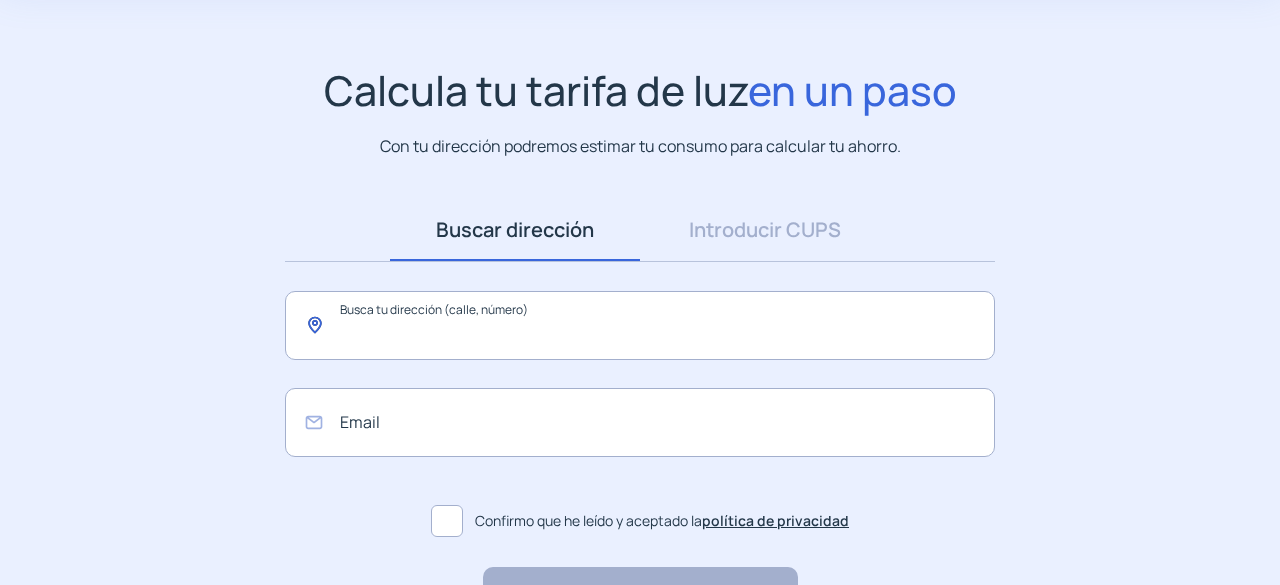 click 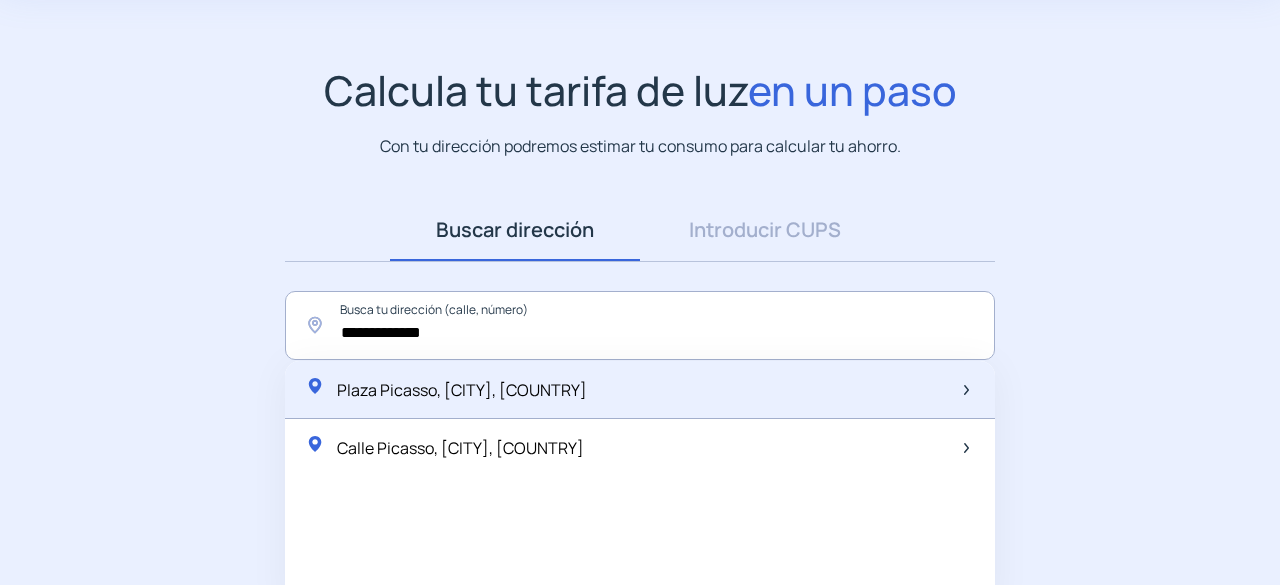 click on "Plaza Picasso, [CITY], [COUNTRY]" 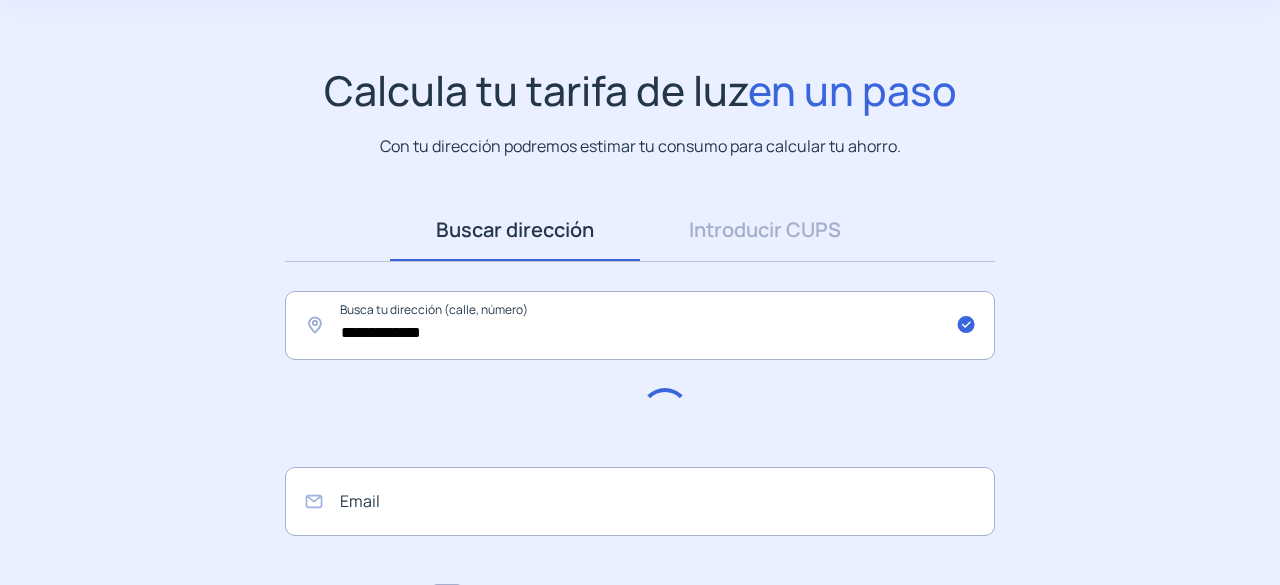type on "**********" 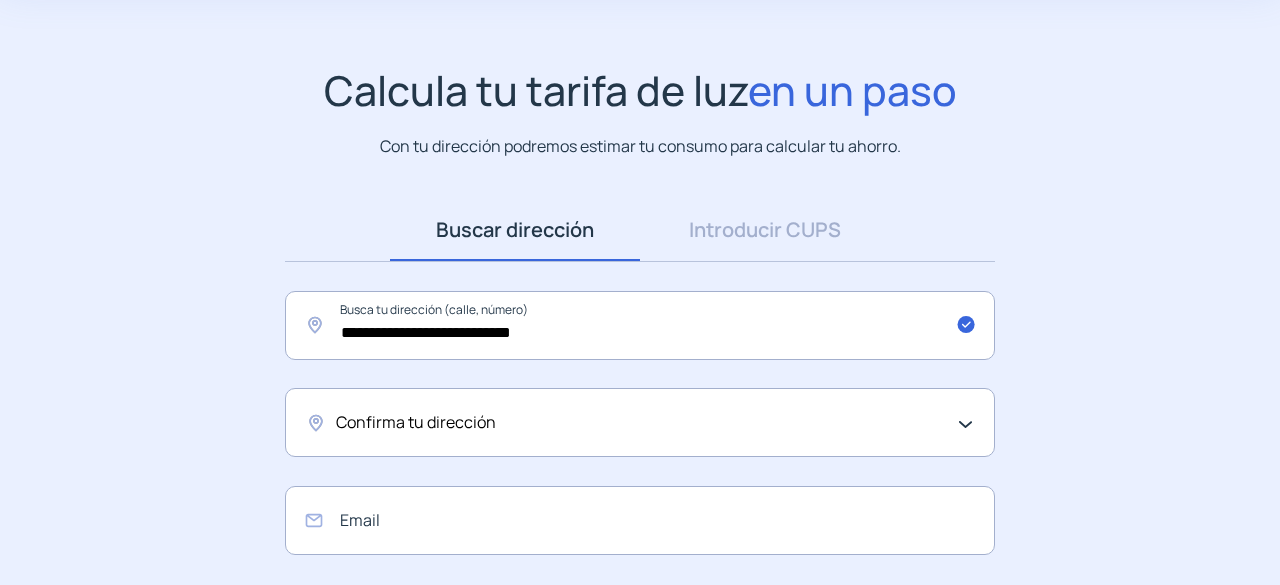 click on "Confirma tu dirección" 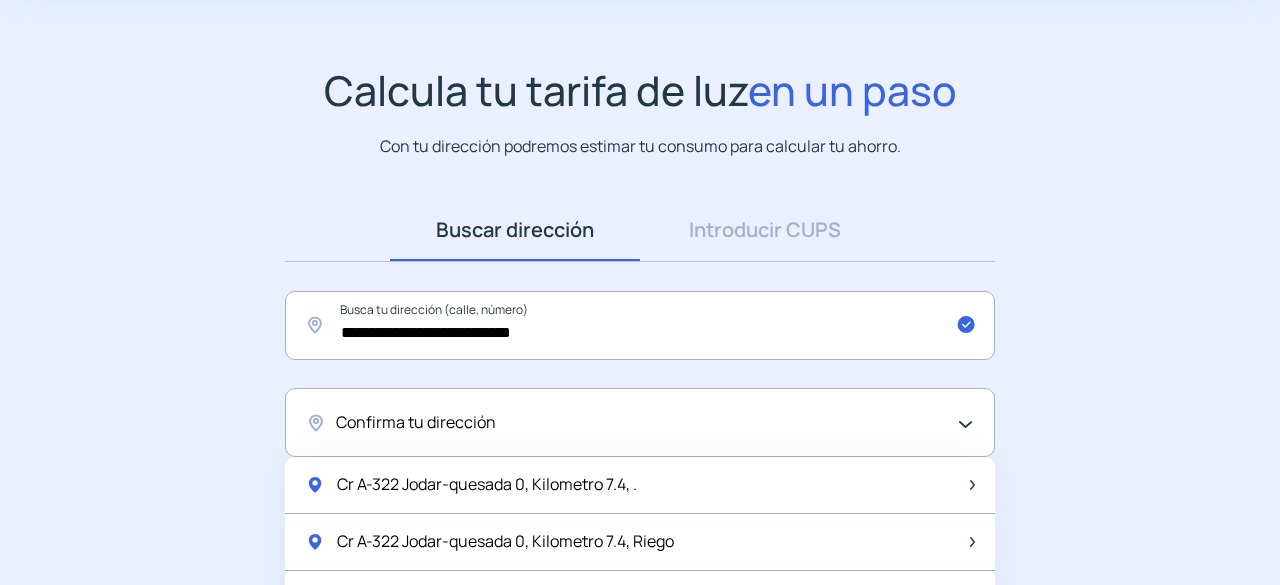 click on "Confirma tu dirección" 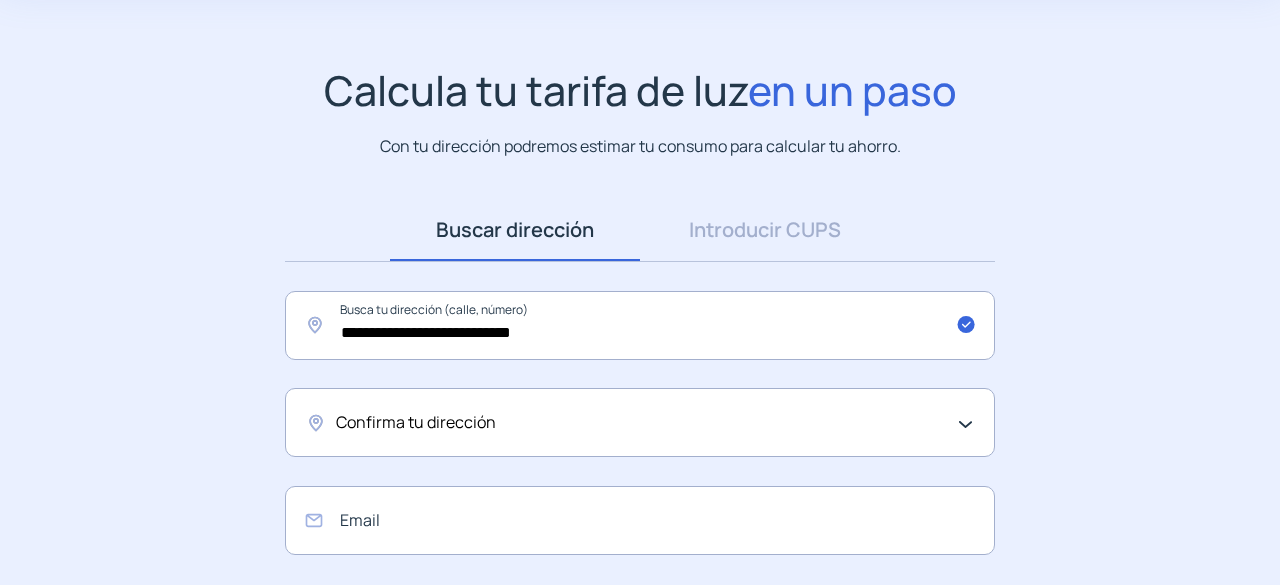 click on "Confirma tu dirección" 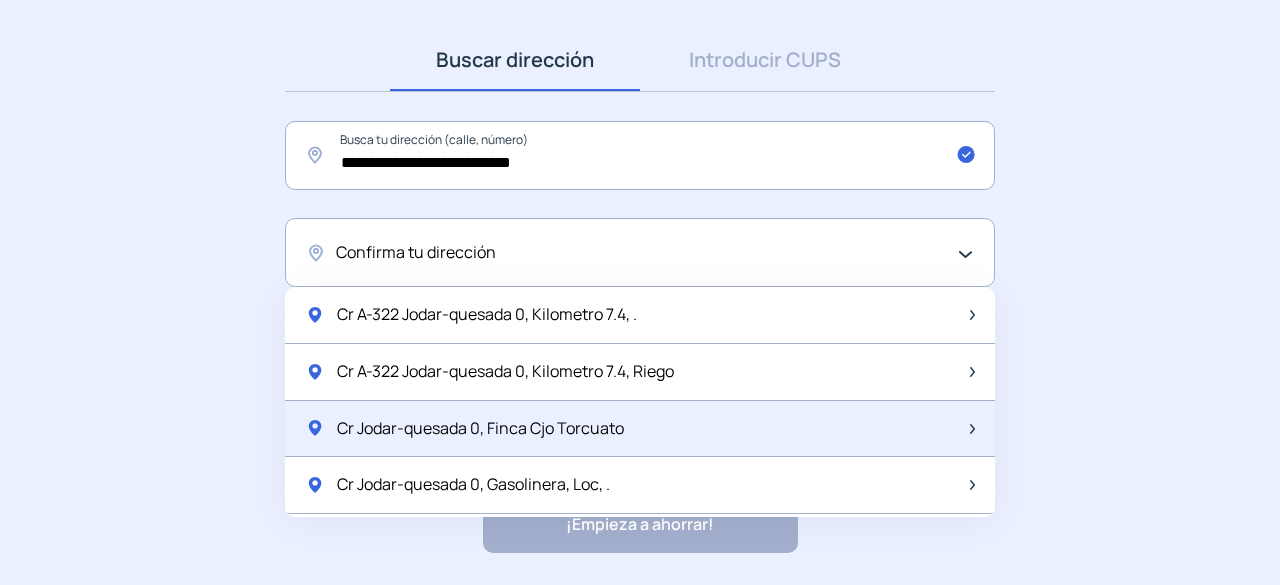scroll, scrollTop: 300, scrollLeft: 0, axis: vertical 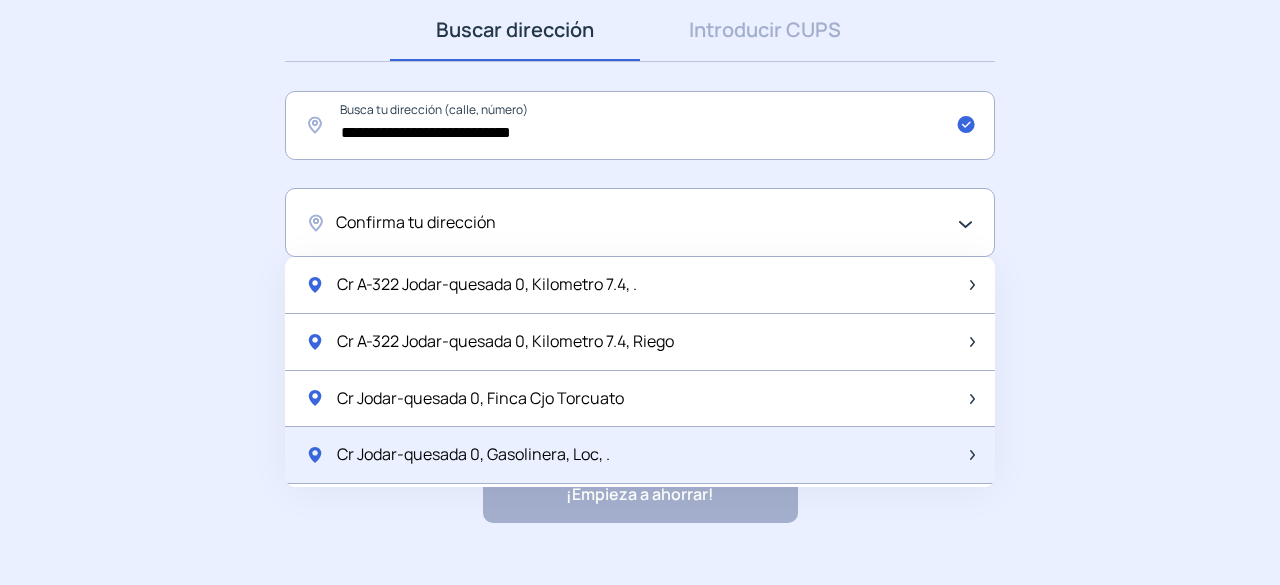 click on "Cr Jodar-quesada 0, Gasolinera, Loc, ." 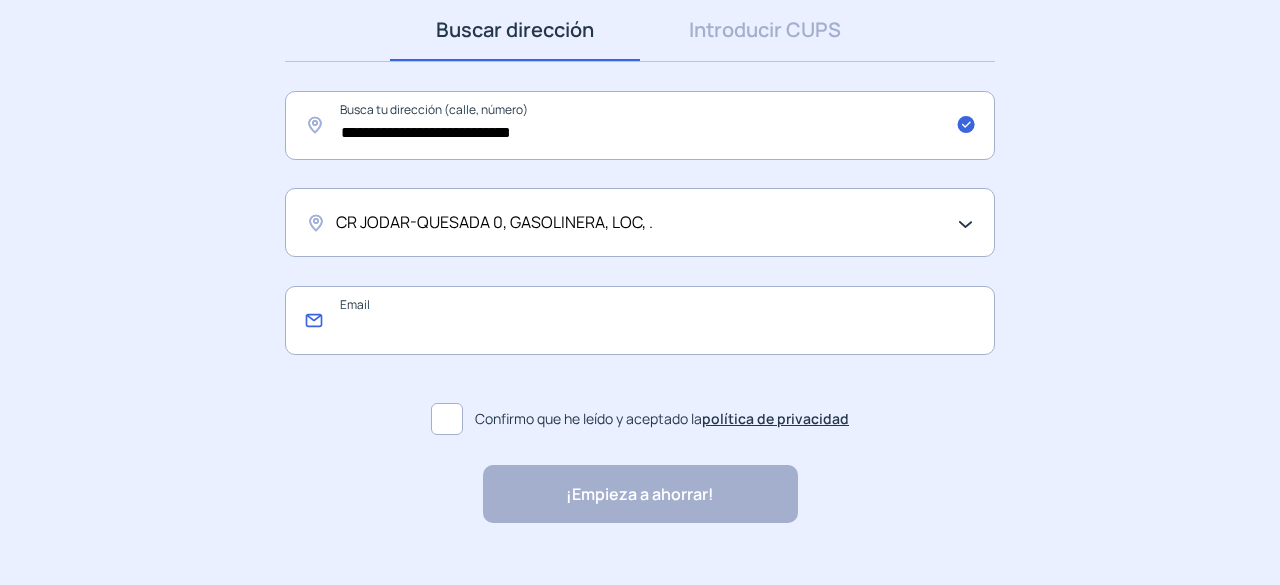 click 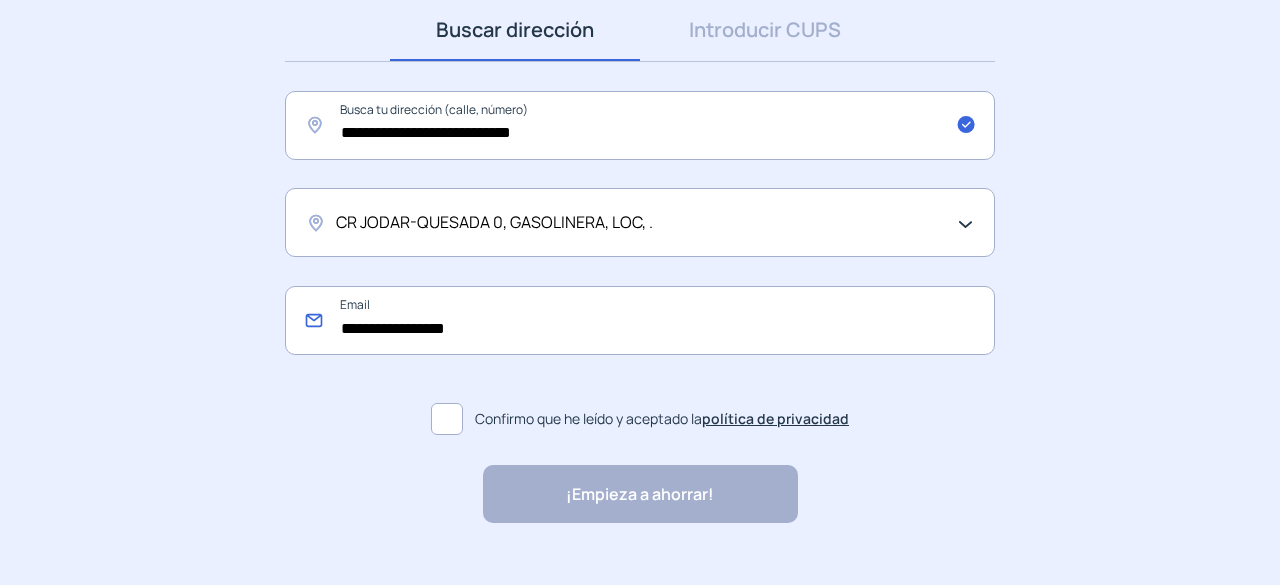 click on "**********" 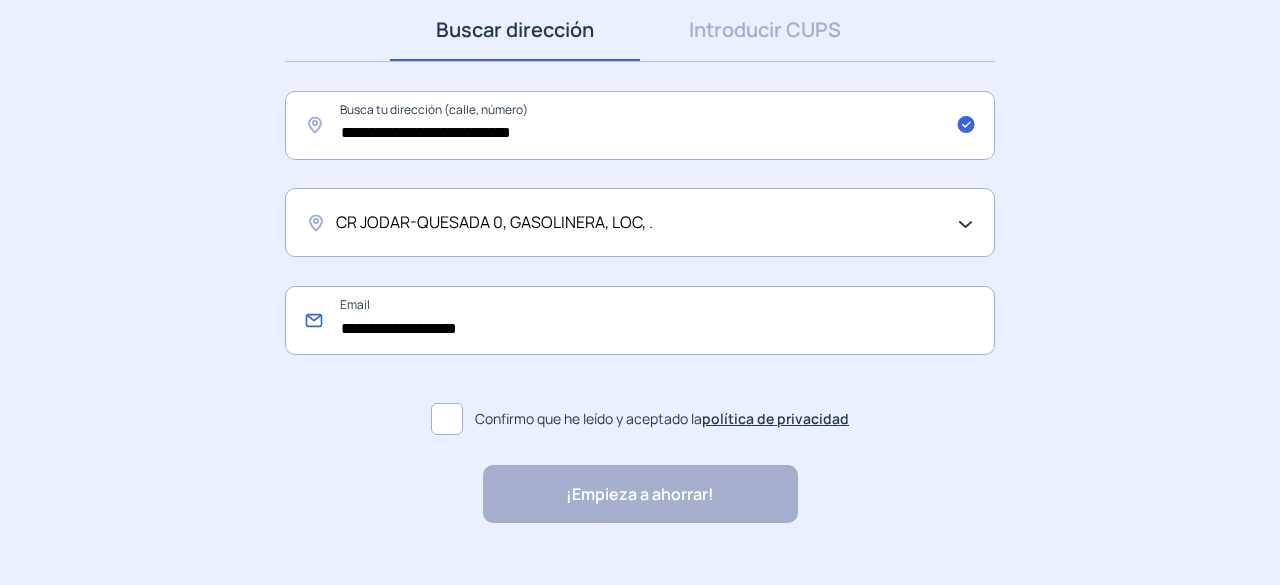 click on "**********" 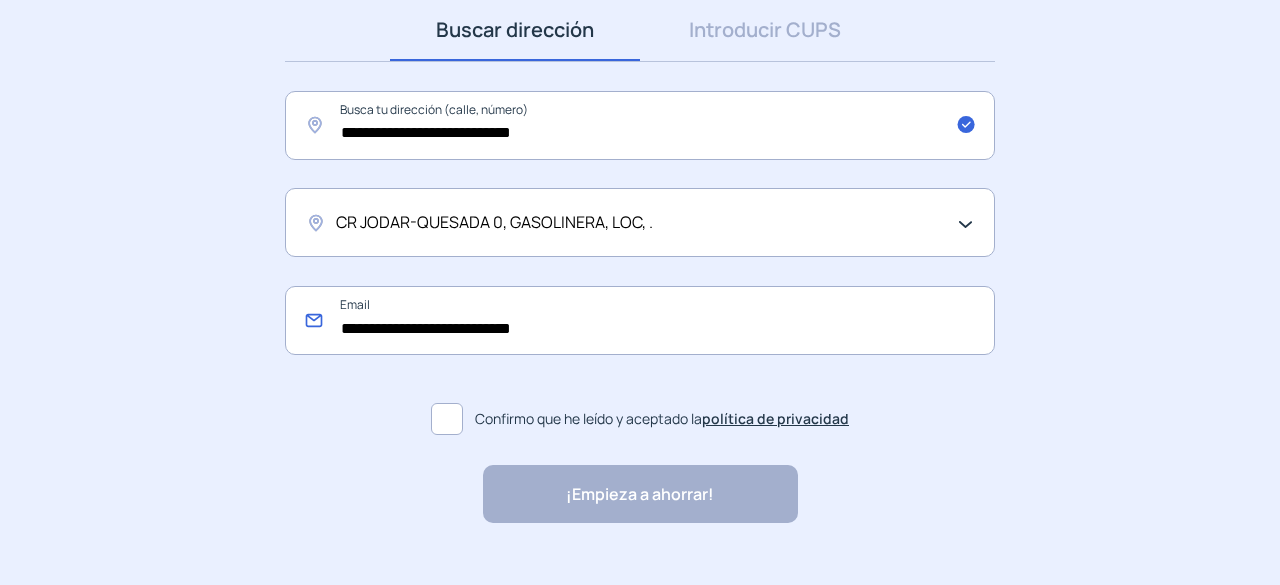 type on "**********" 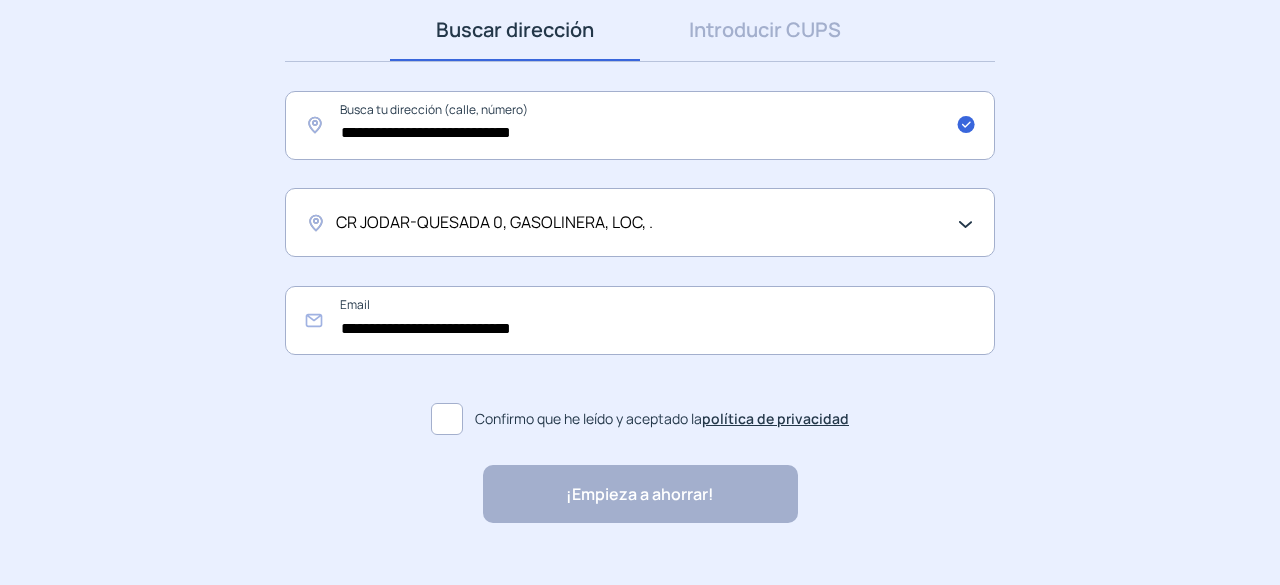 click 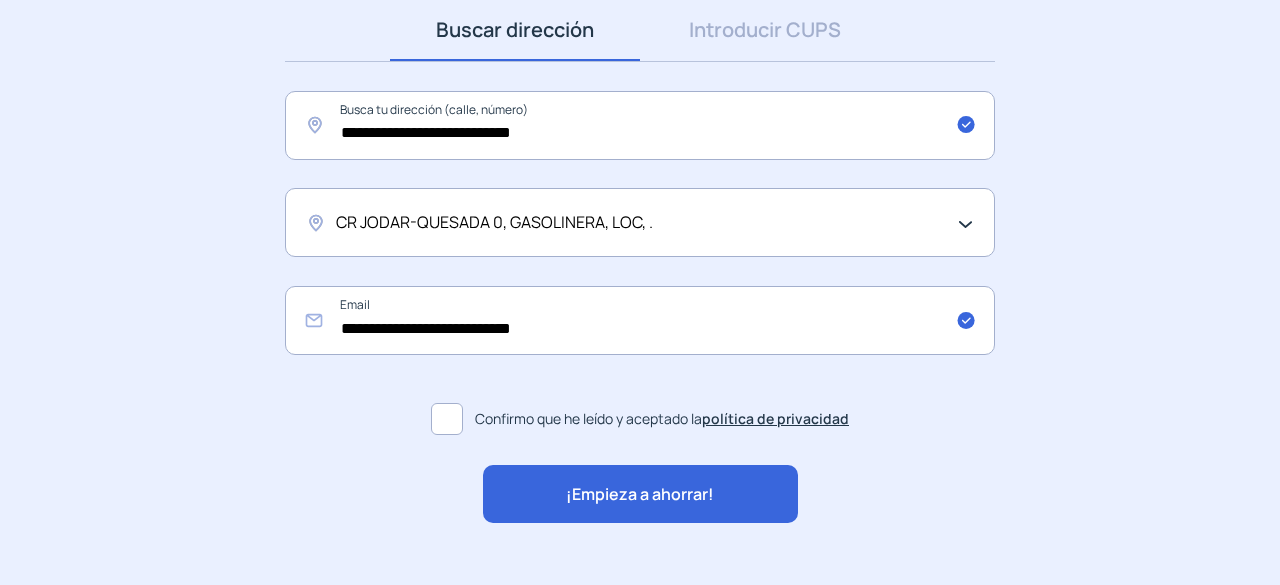 click on "CR JODAR-QUESADA 0, GASOLINERA, LOC, ." 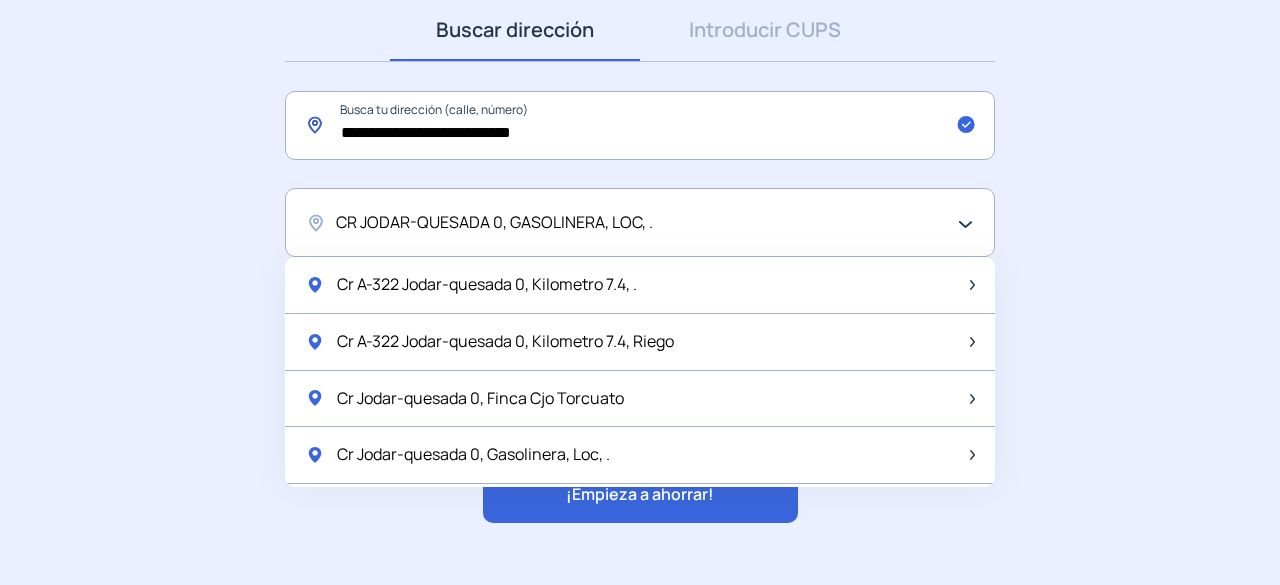 click on "**********" 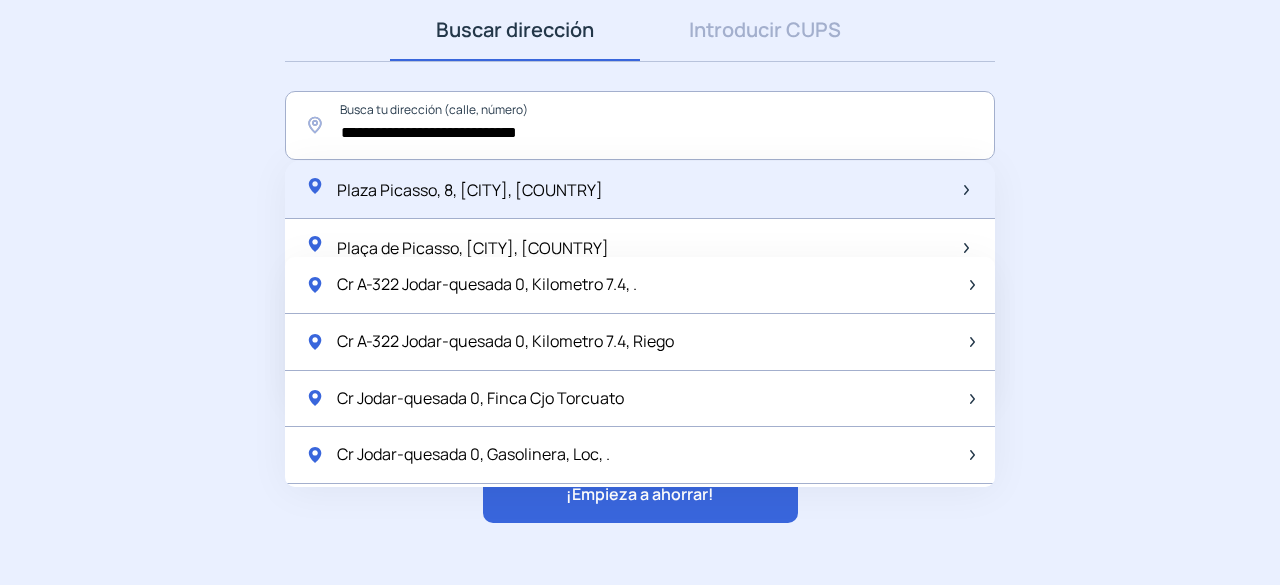 click on "Plaza Picasso, 8, [CITY], [COUNTRY]" 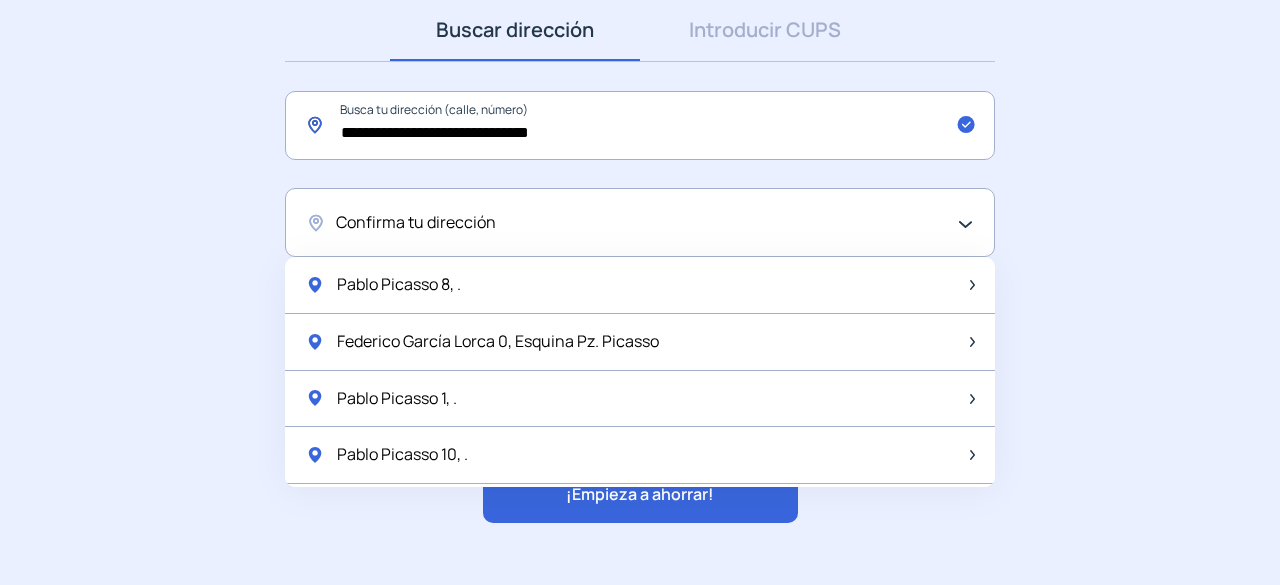 click on "**********" 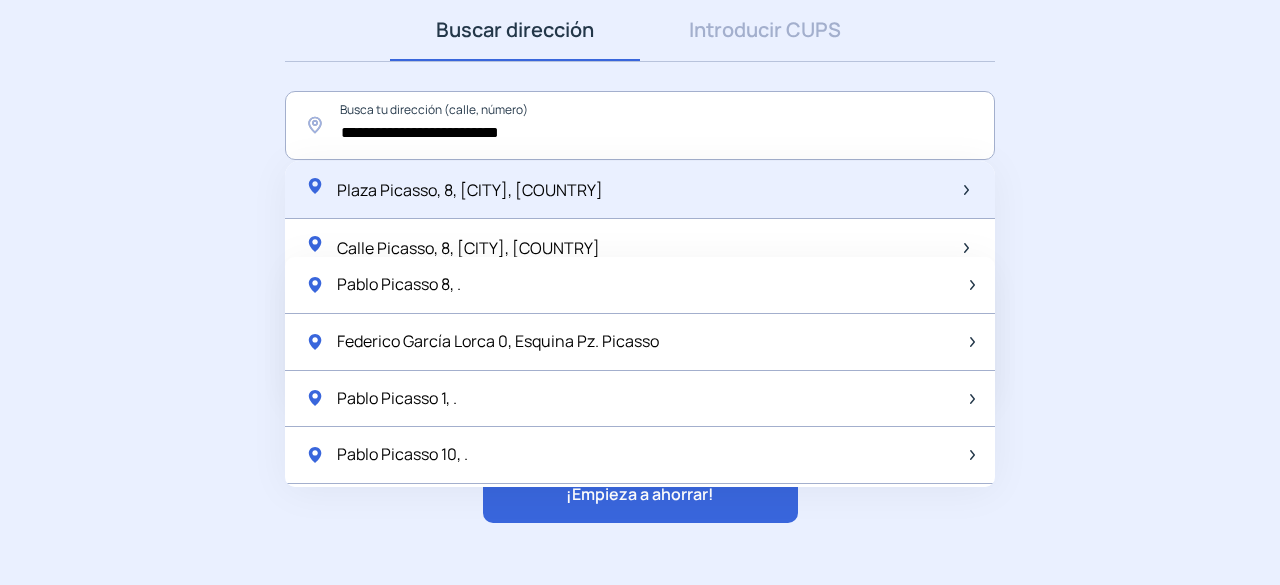 click on "Plaza Picasso, 8, [CITY], [COUNTRY]" 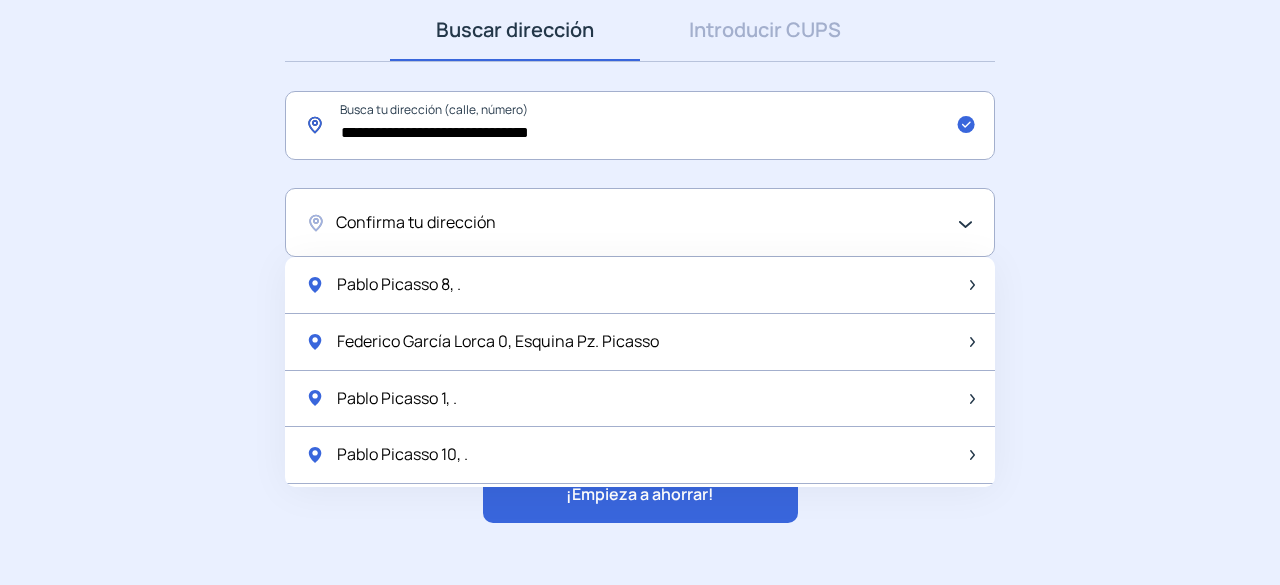 click on "**********" 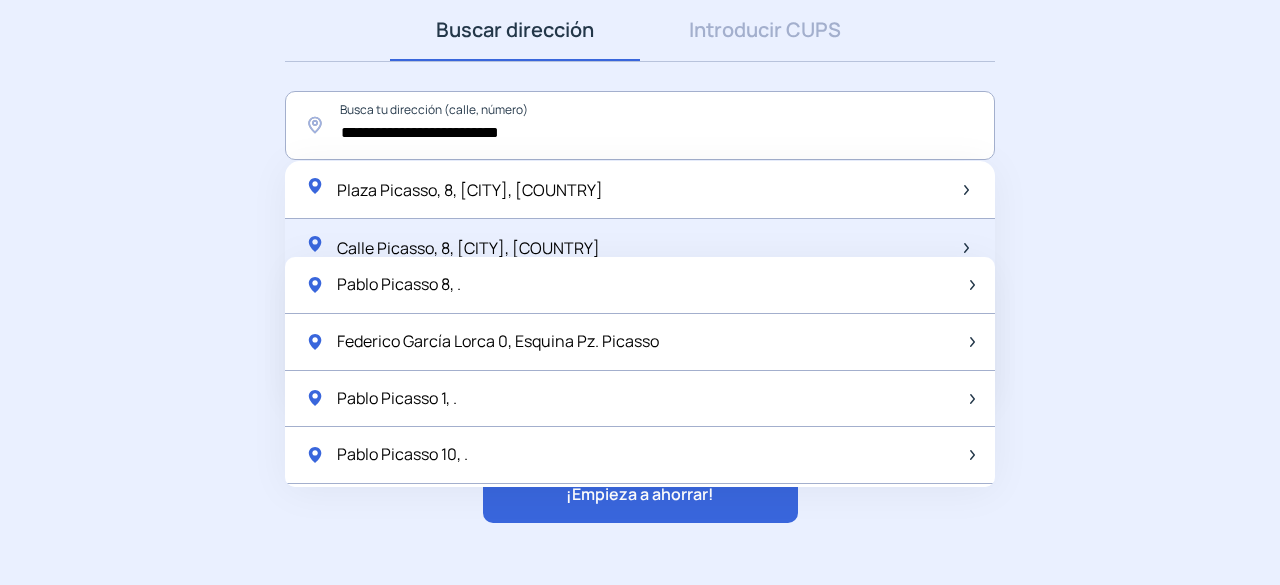 click on "Calle Picasso, 8, [CITY], [COUNTRY]" 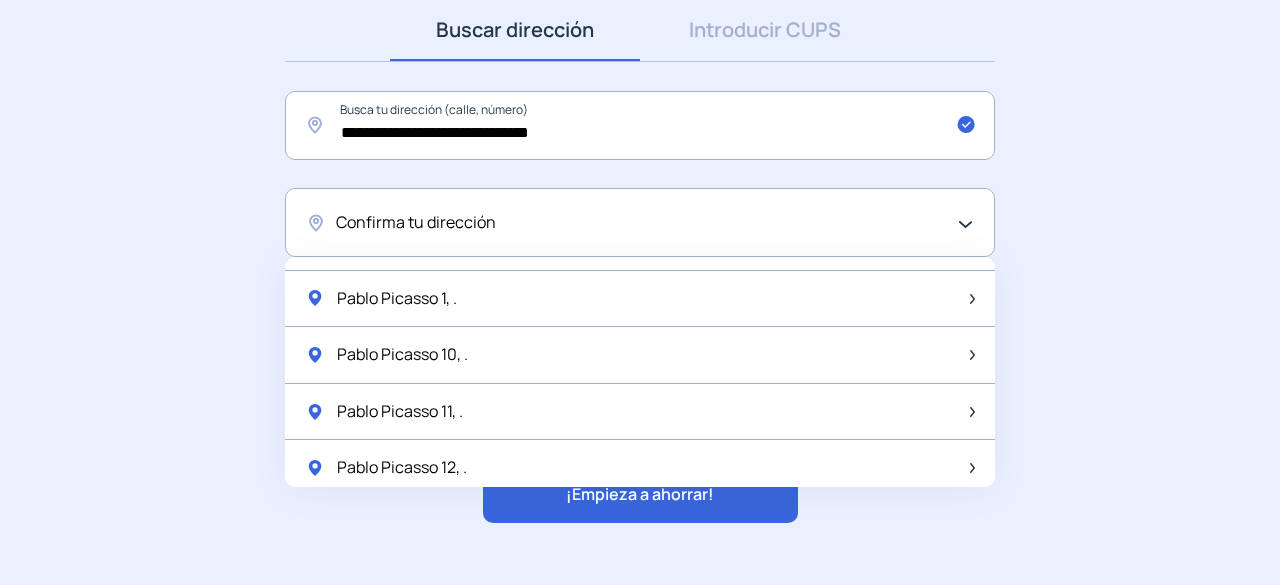 scroll, scrollTop: 0, scrollLeft: 0, axis: both 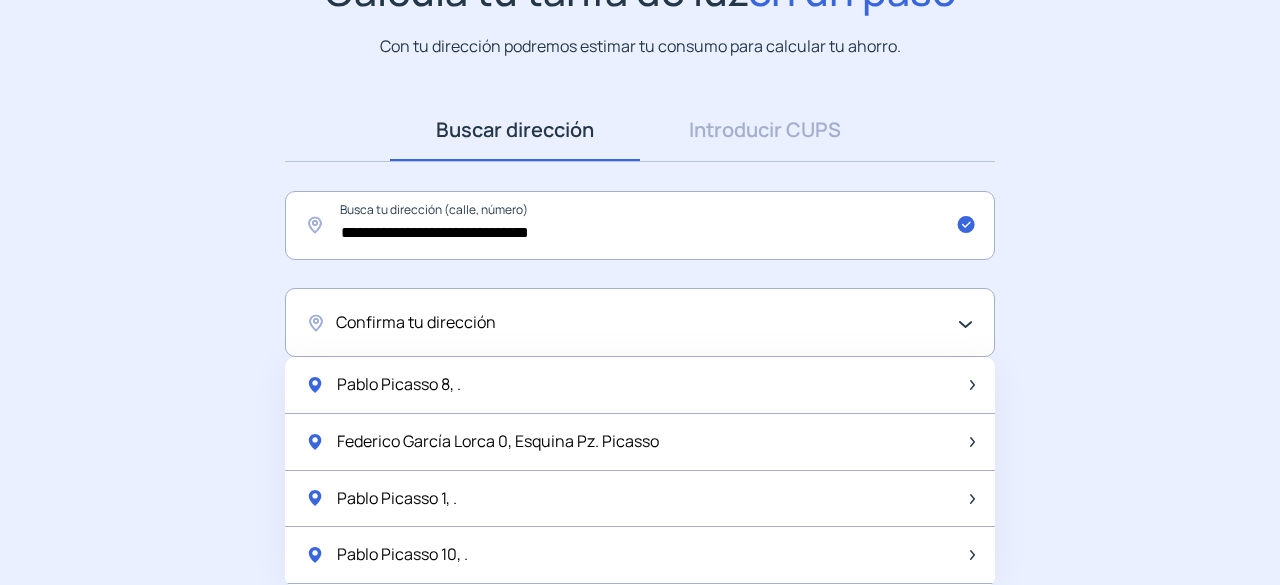 click on "Confirma tu dirección" 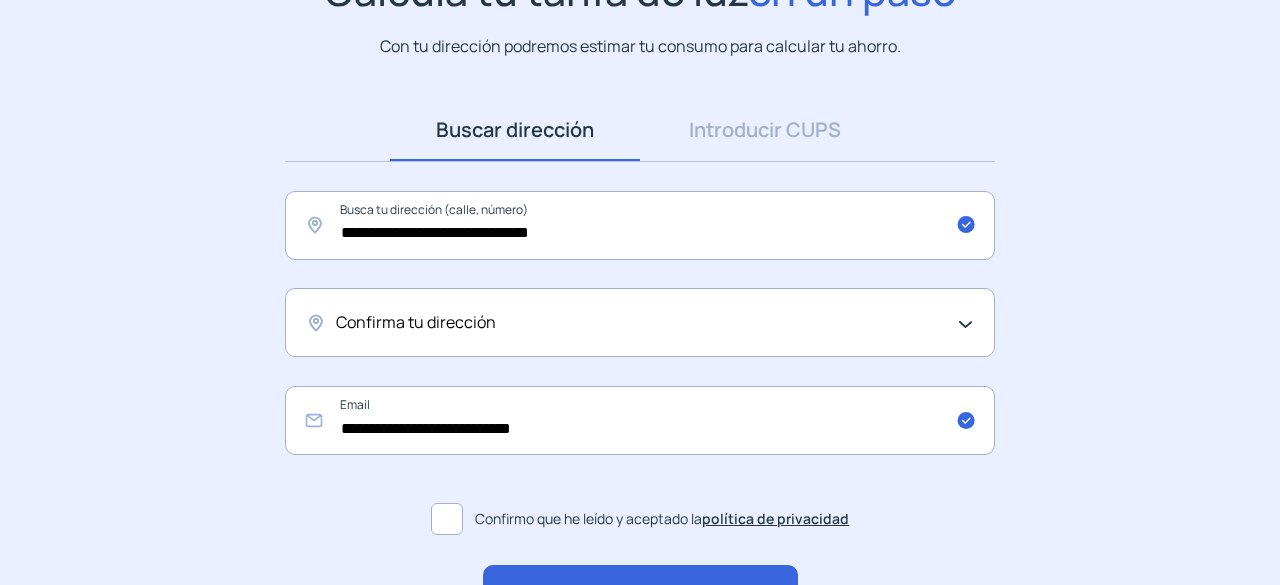 click on "Confirma tu dirección" 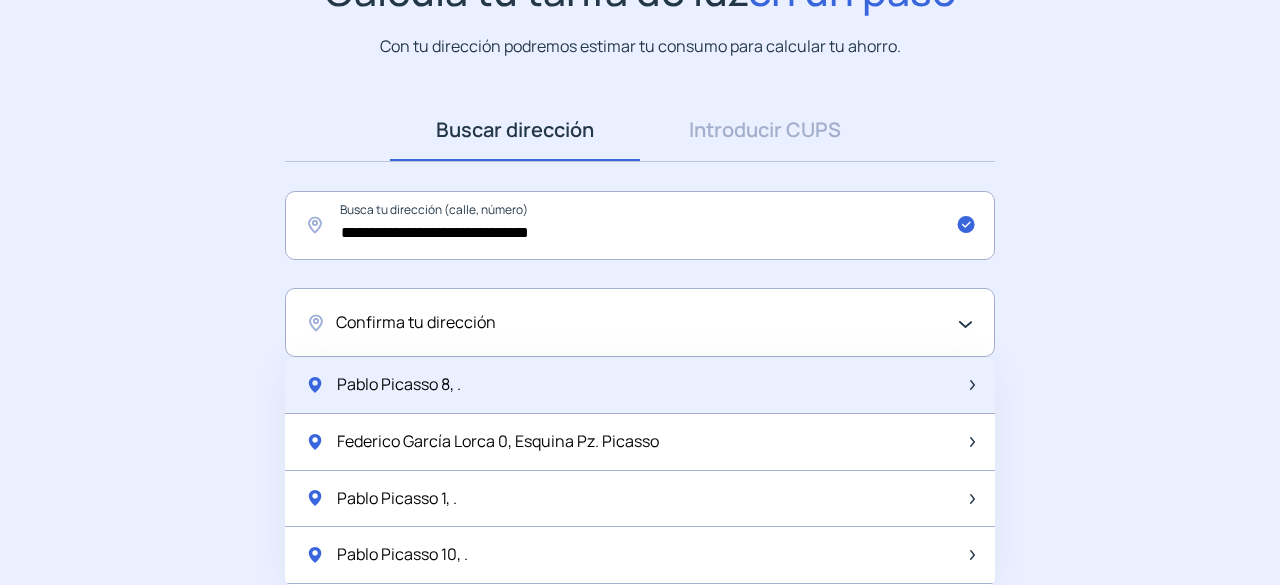 click on "Pablo Picasso 8, ." 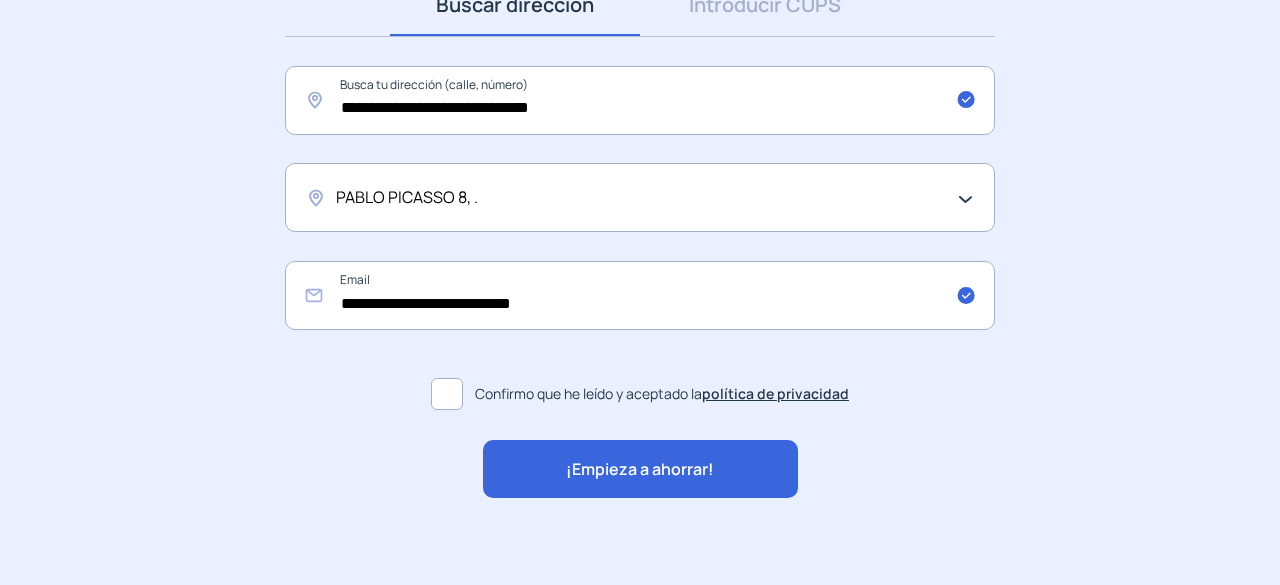 scroll, scrollTop: 338, scrollLeft: 0, axis: vertical 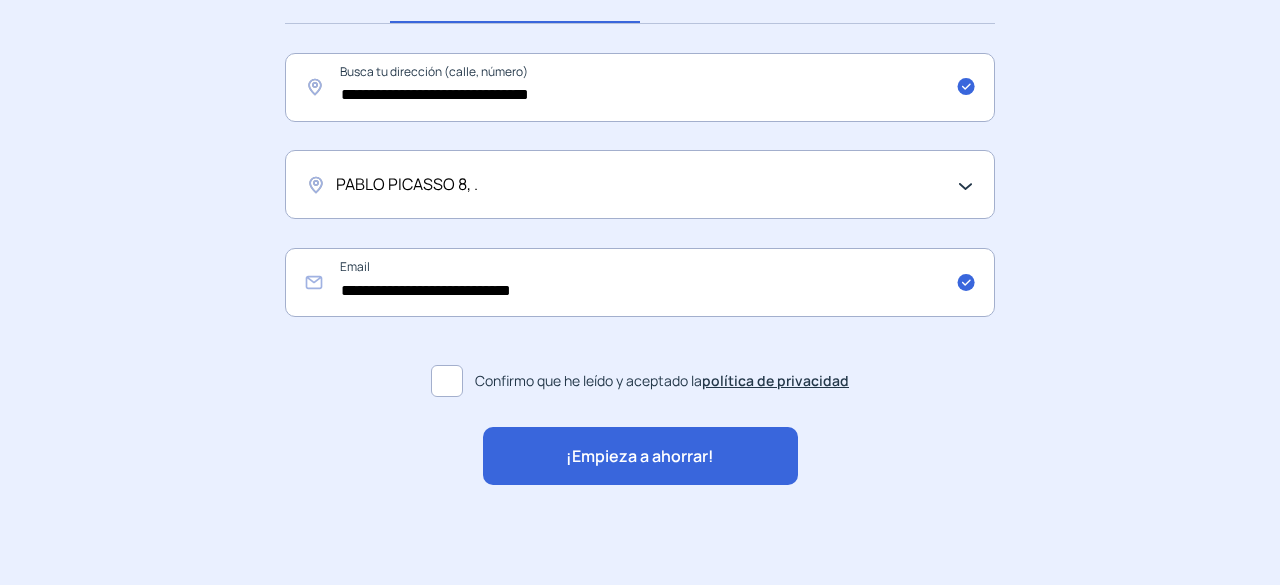 click on "¡Empieza a ahorrar!" 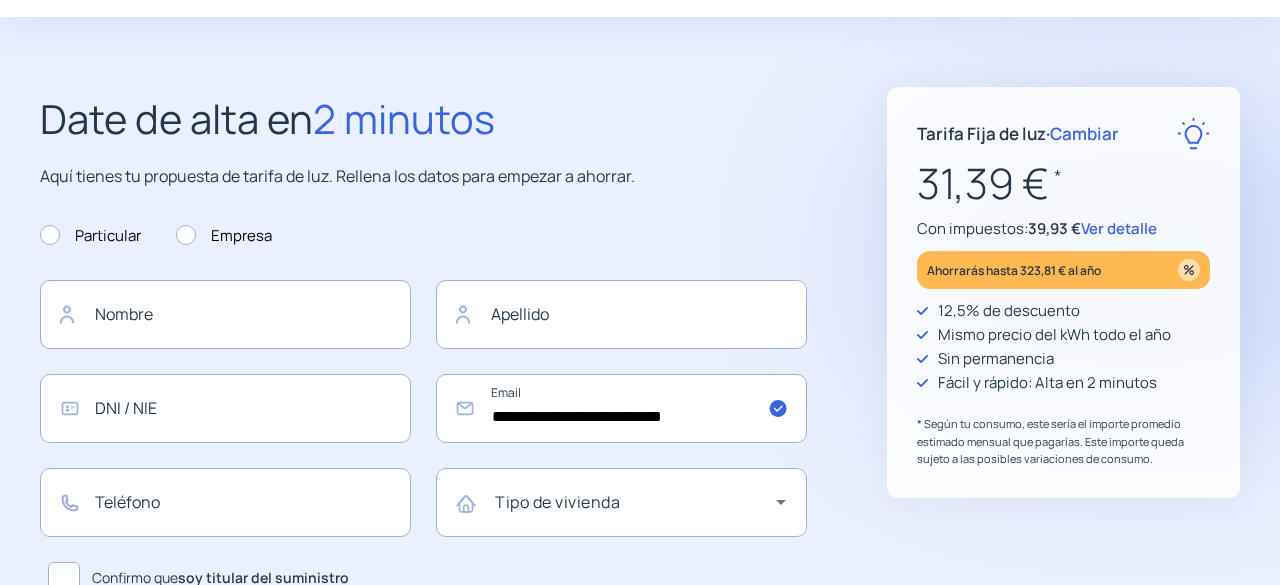 scroll, scrollTop: 100, scrollLeft: 0, axis: vertical 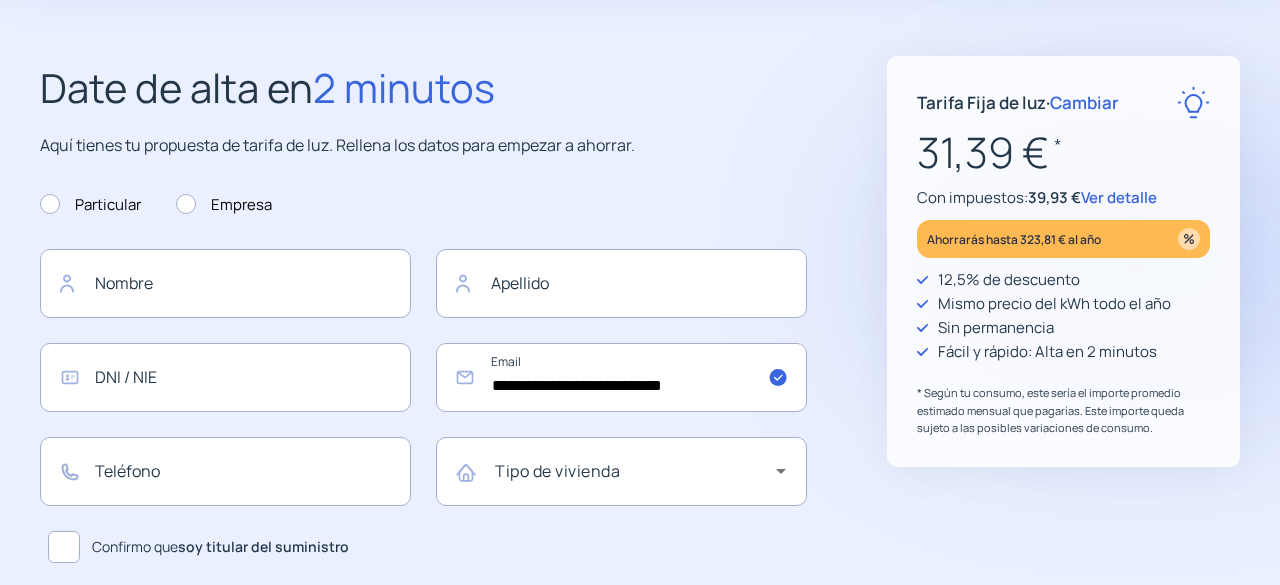 click on "Ver detalle" 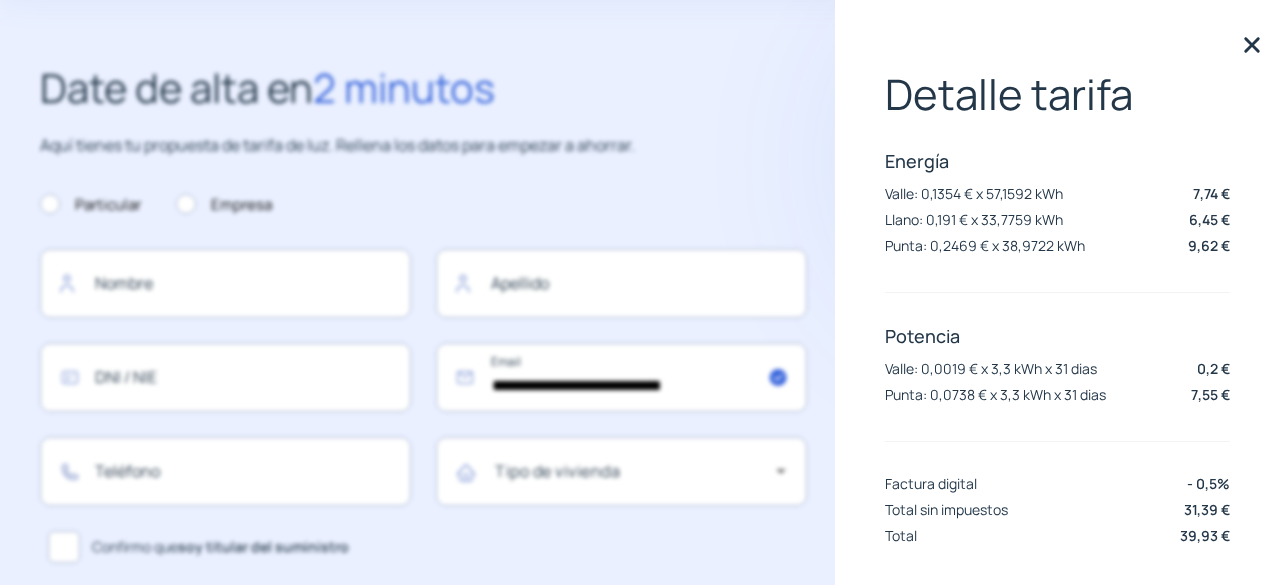 scroll, scrollTop: 83, scrollLeft: 0, axis: vertical 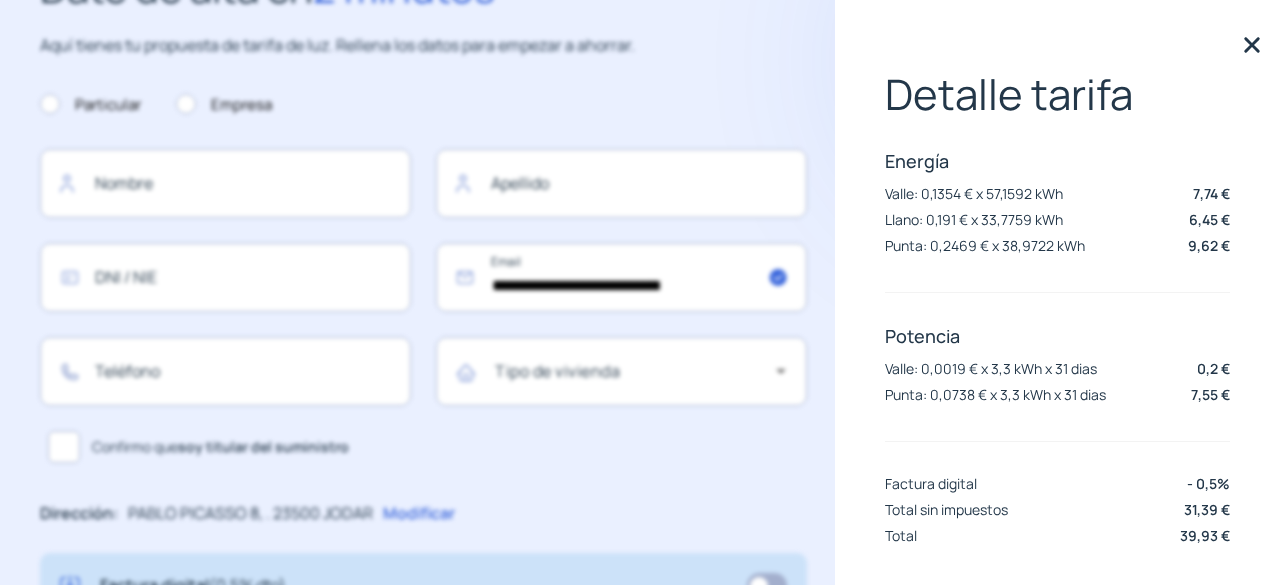 click 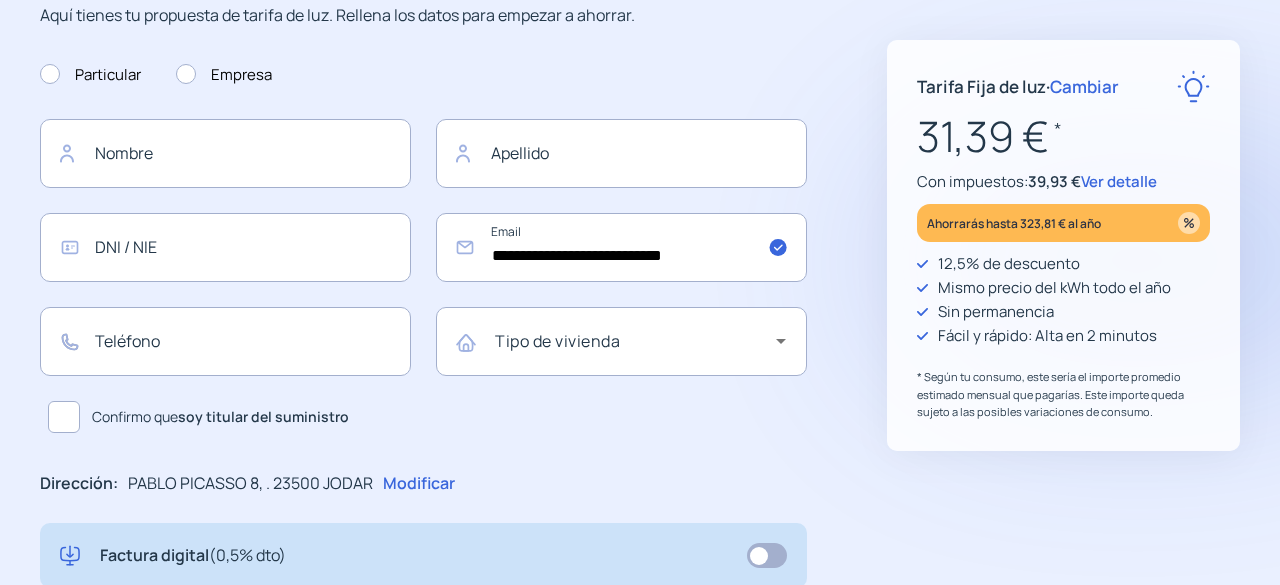 scroll, scrollTop: 200, scrollLeft: 0, axis: vertical 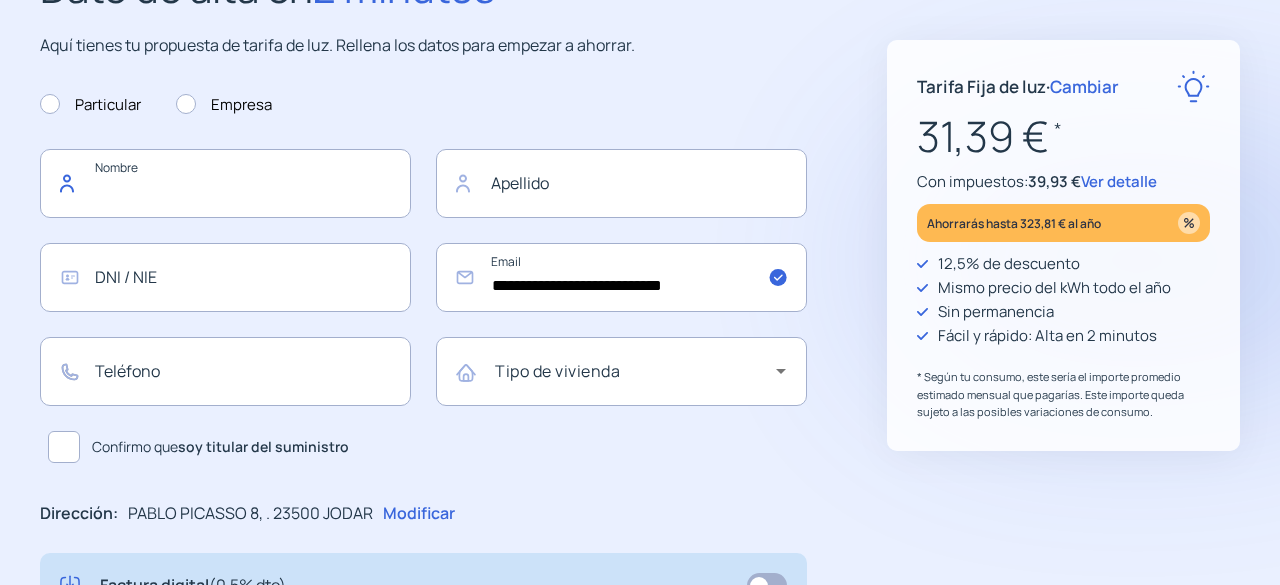 click 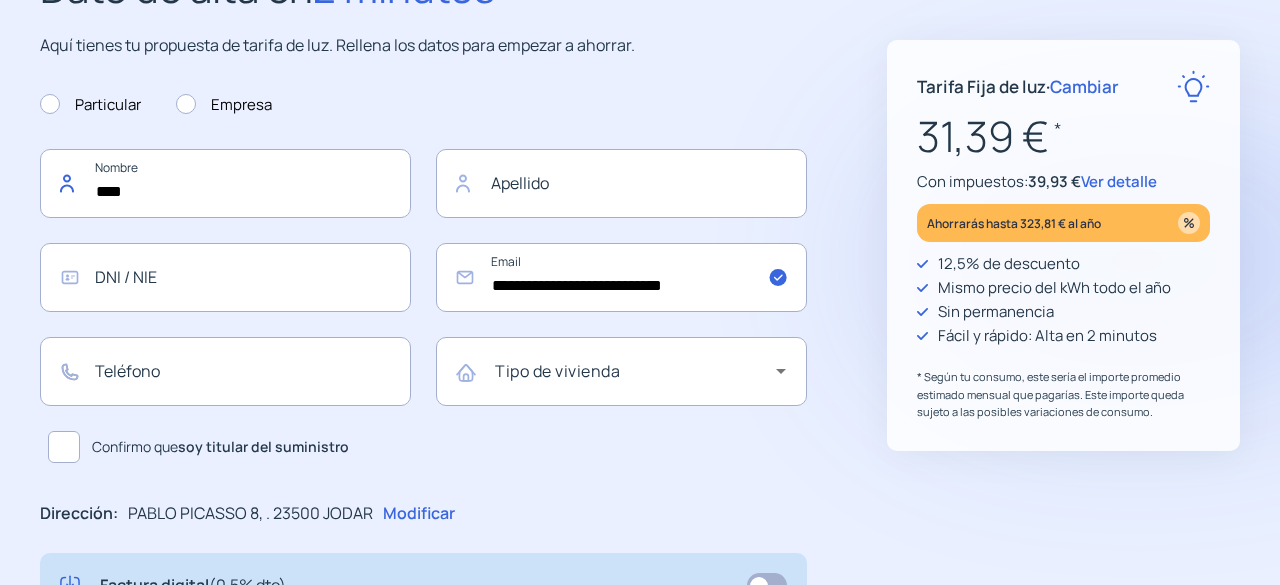 type on "****" 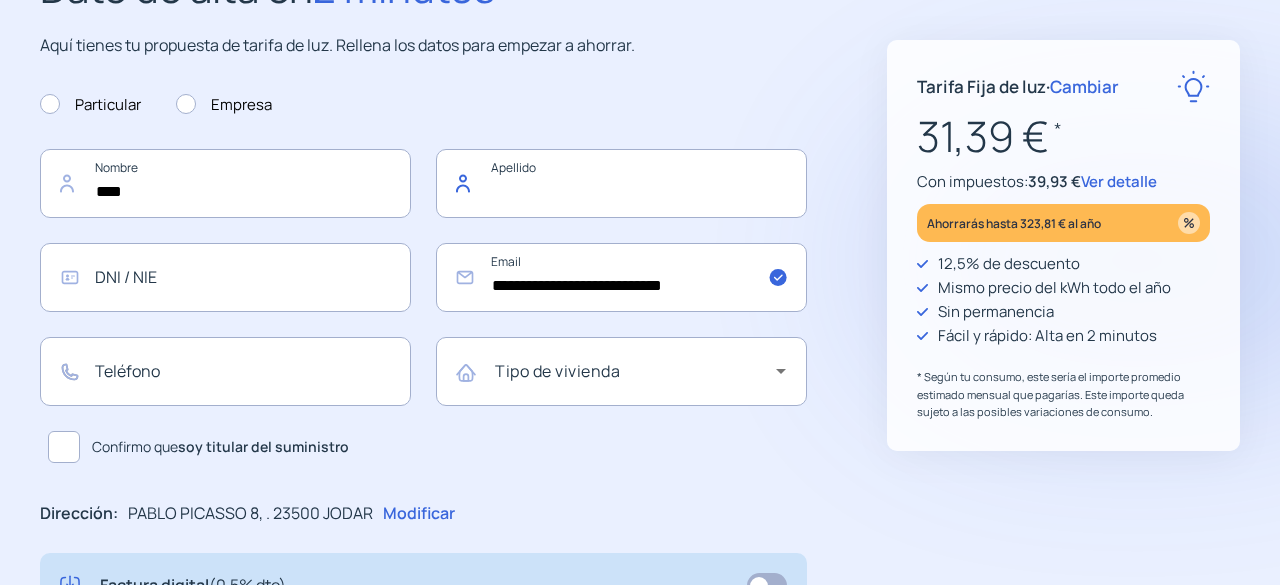 click 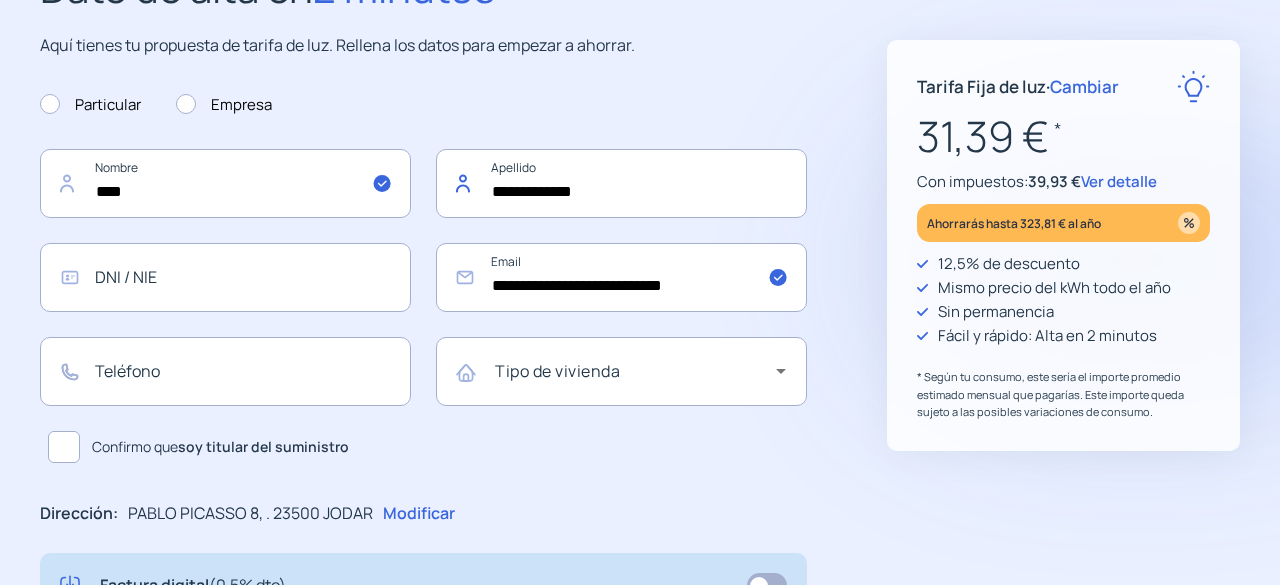 type on "**********" 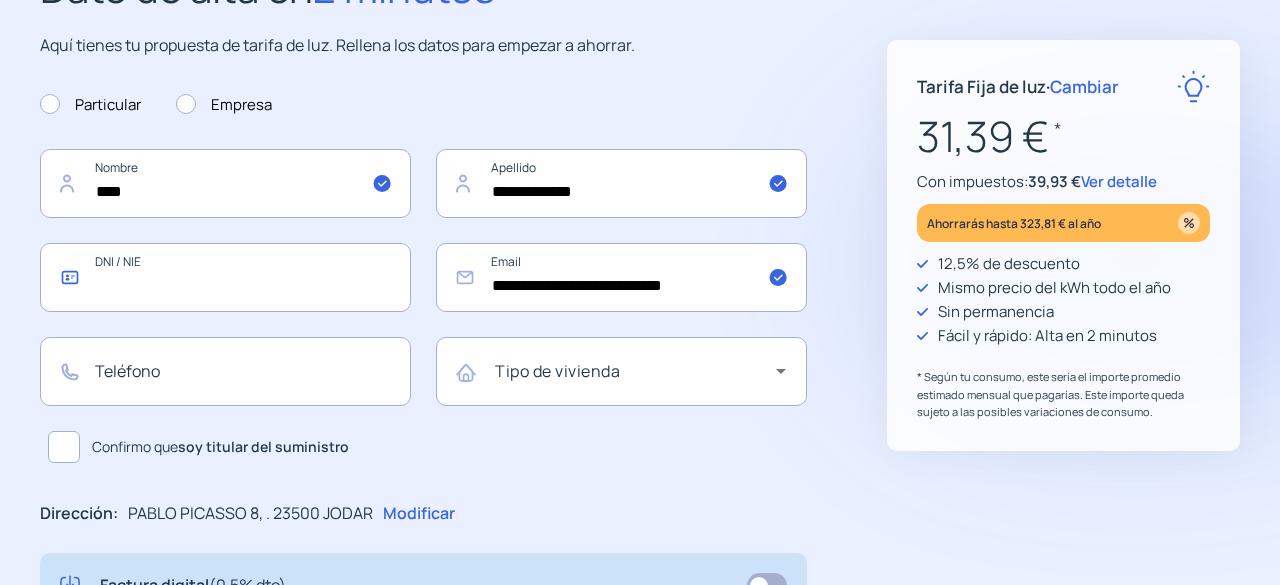 click 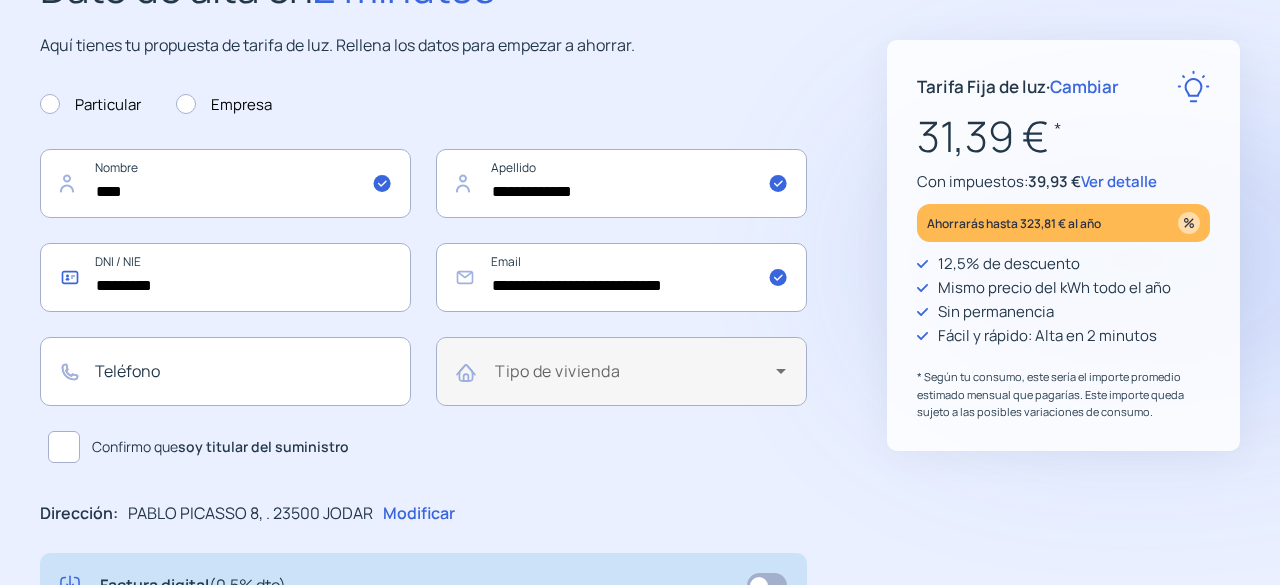 type on "*********" 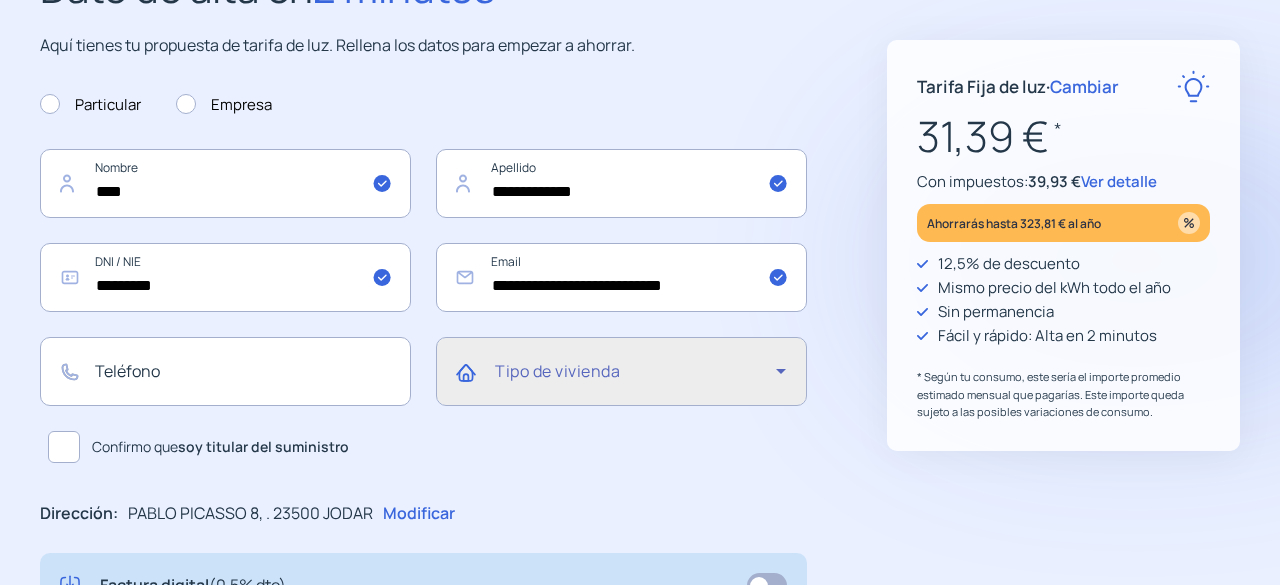 click 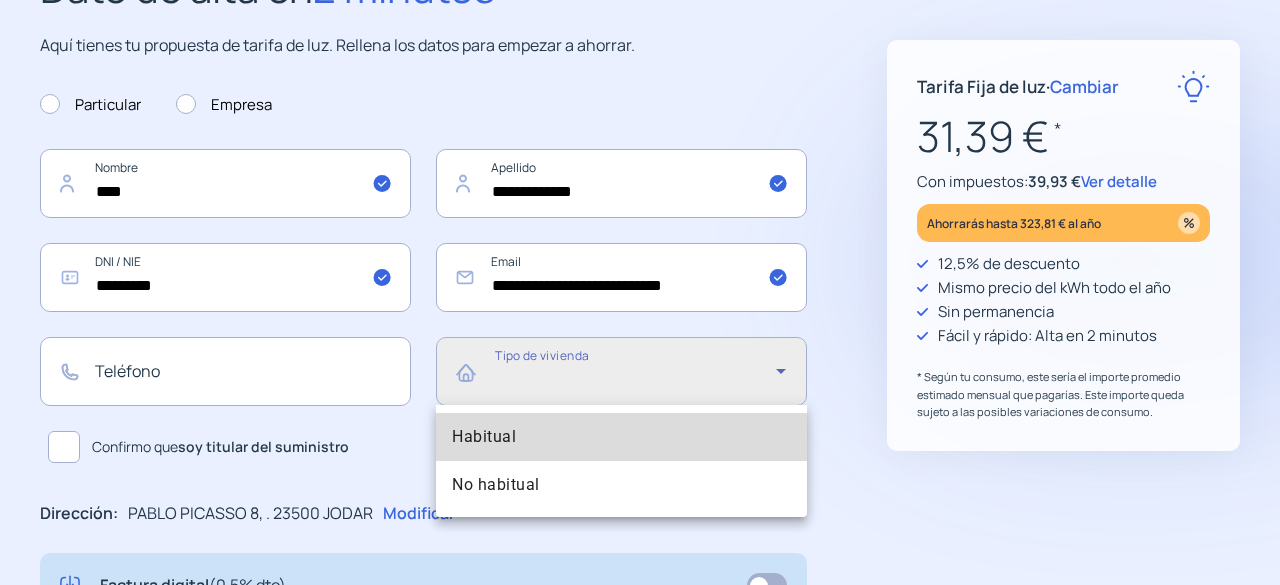 click on "Habitual" at bounding box center (621, 437) 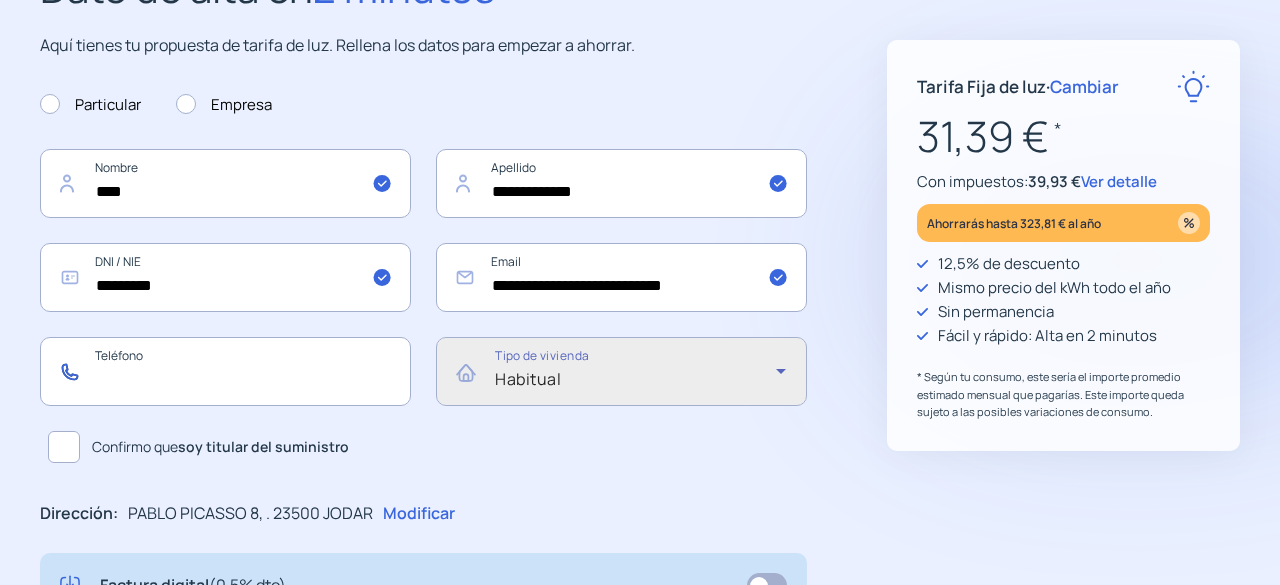 click 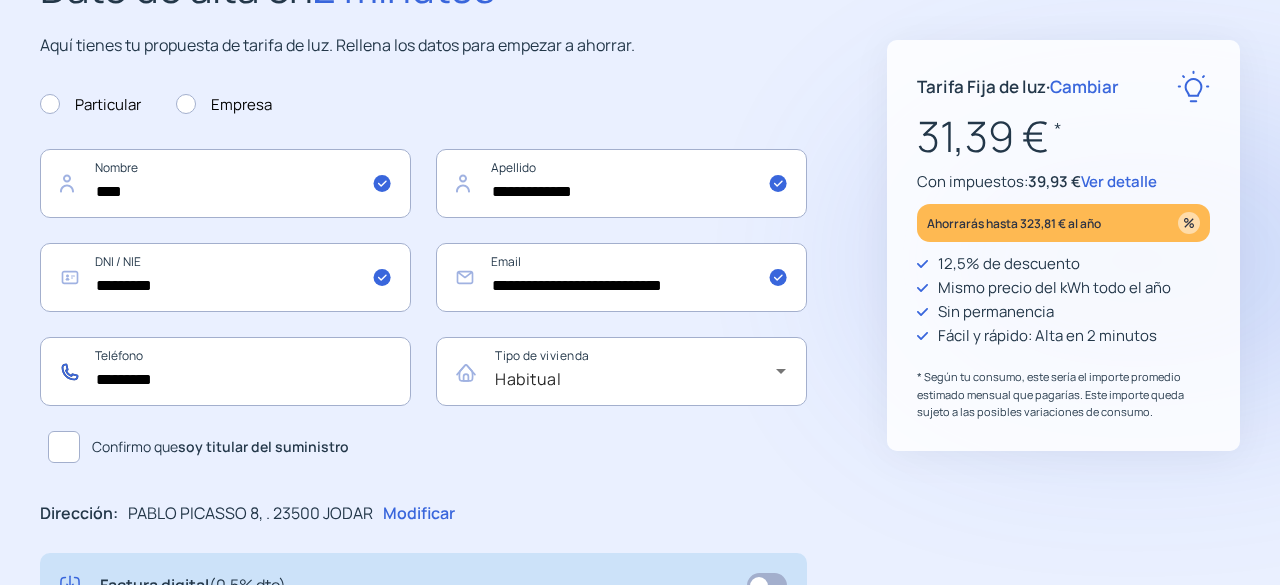 type on "*********" 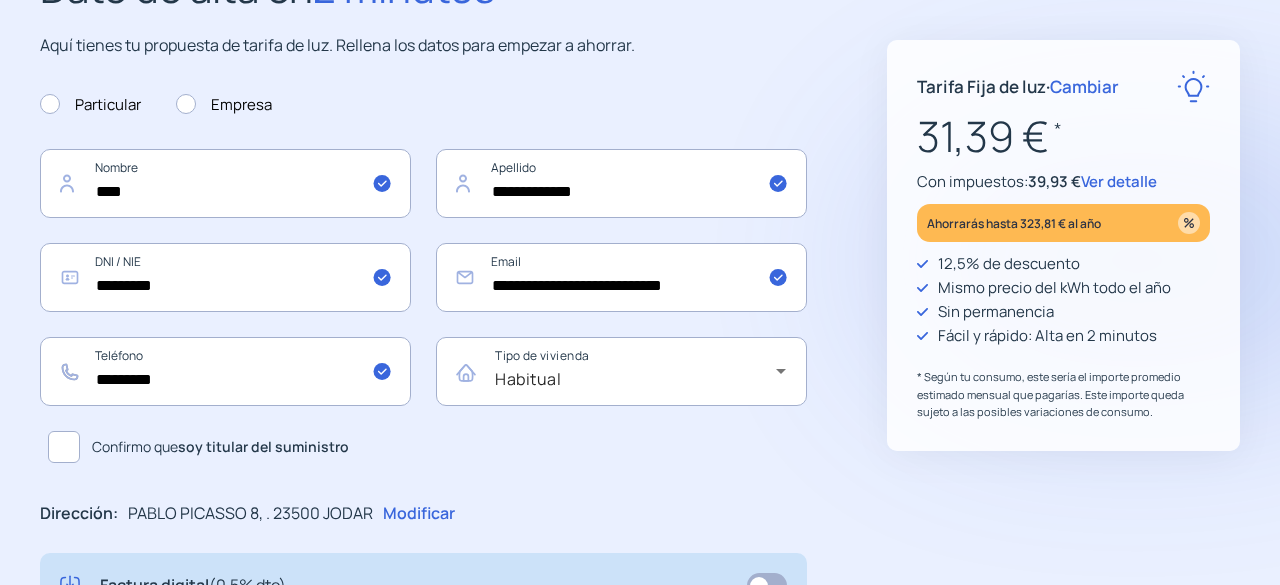 click 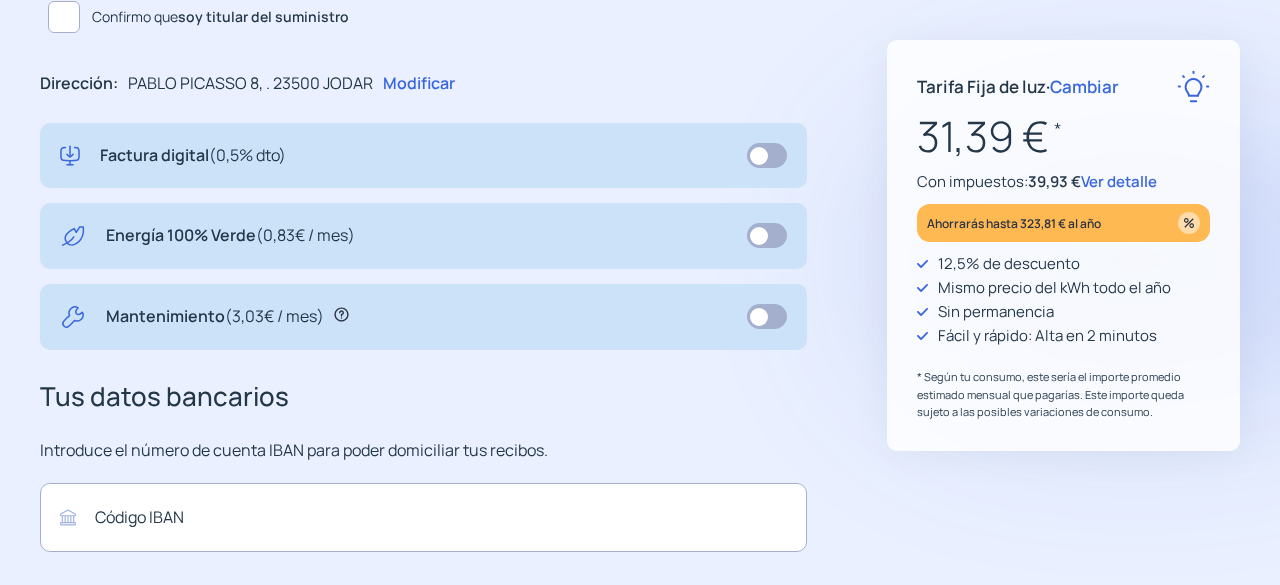 scroll, scrollTop: 600, scrollLeft: 0, axis: vertical 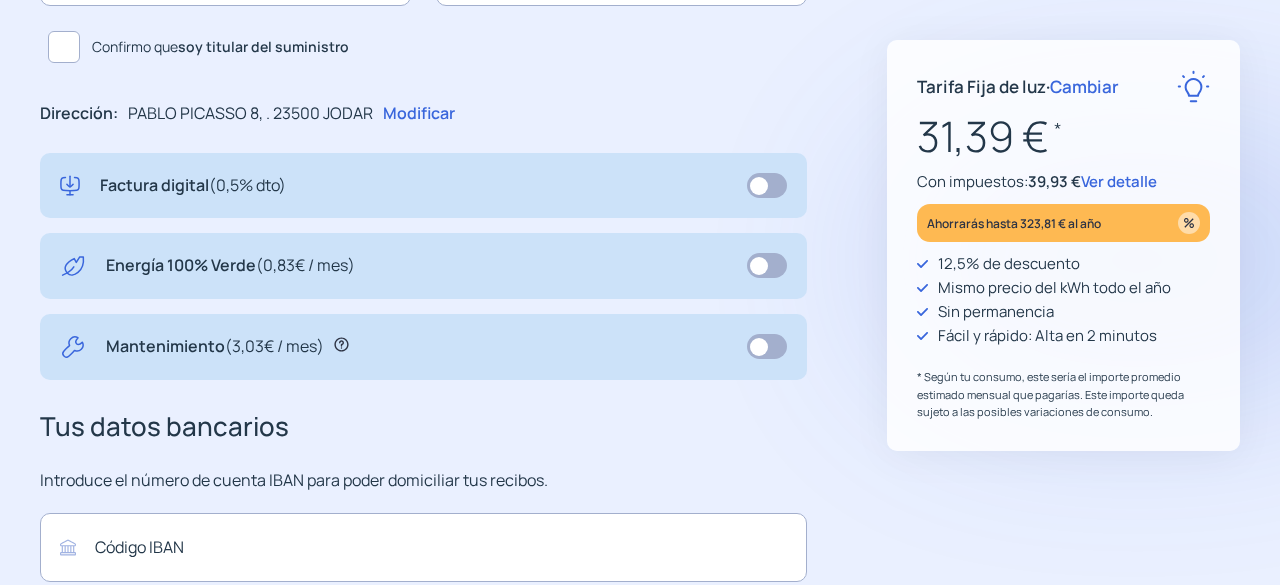 click on "Modificar" 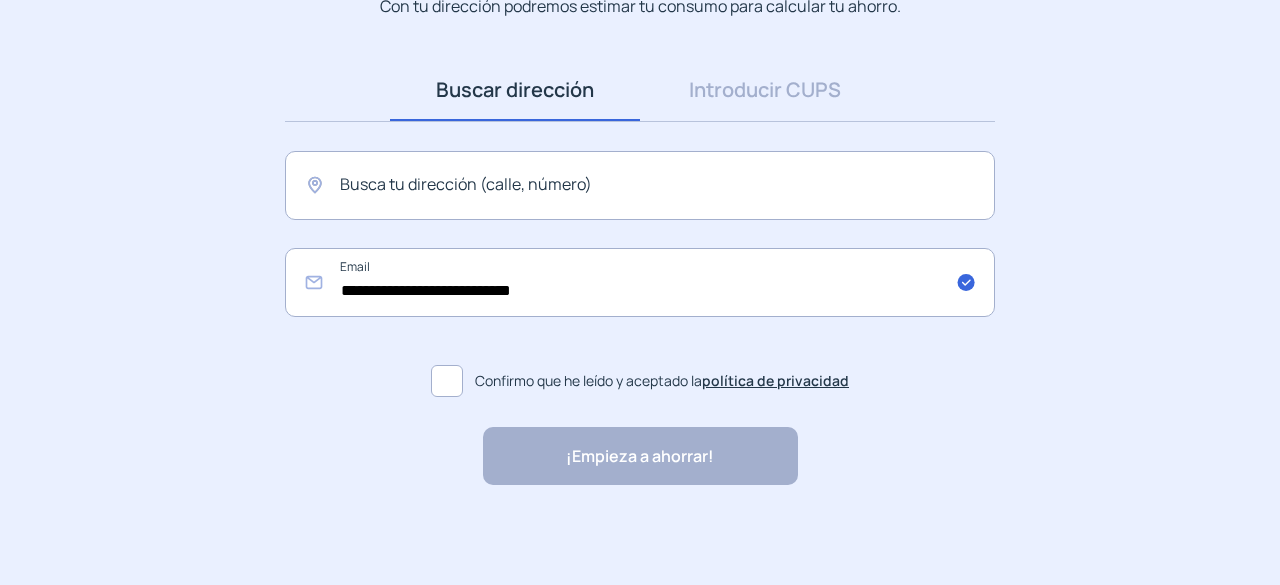 scroll, scrollTop: 0, scrollLeft: 0, axis: both 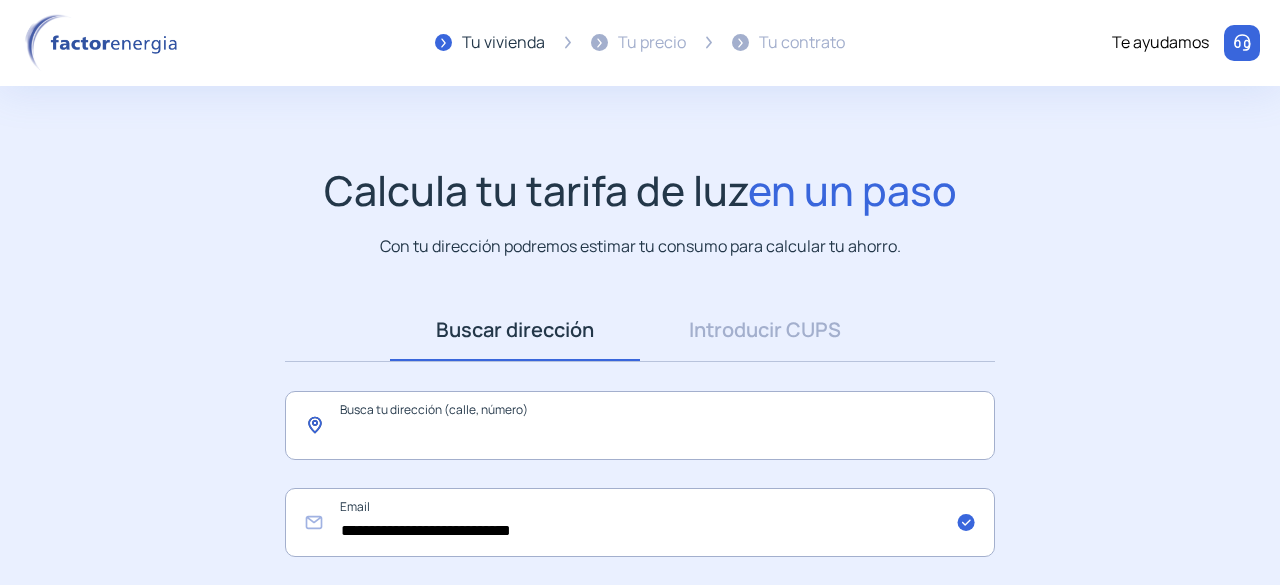 click 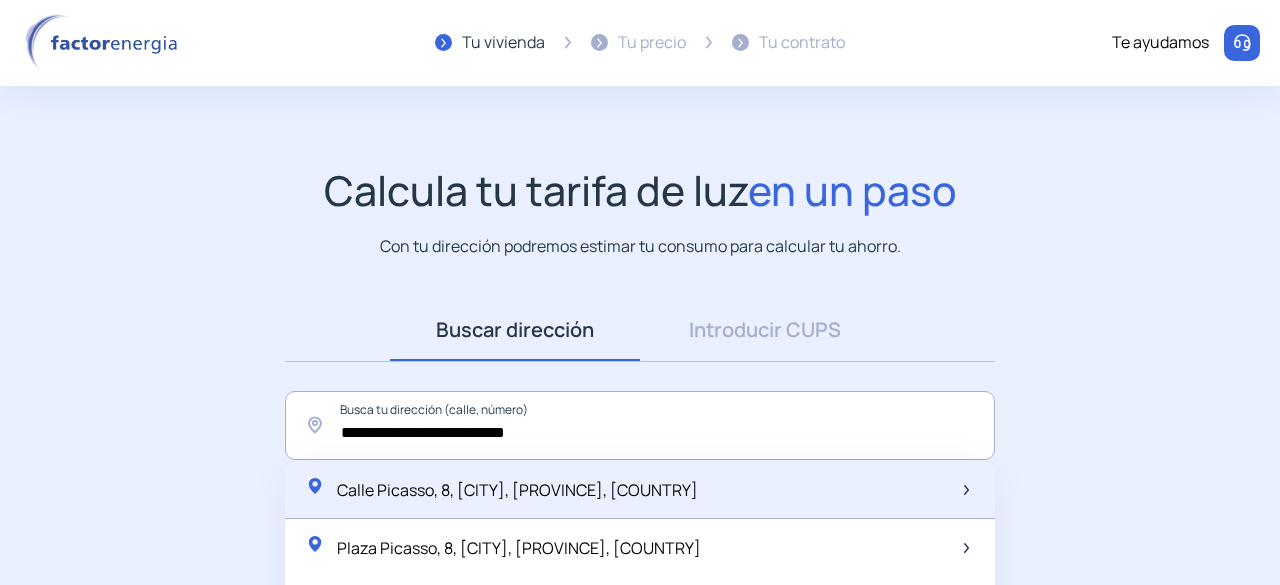 click on "Calle Picasso, 8, [CITY], [PROVINCE], [COUNTRY]" 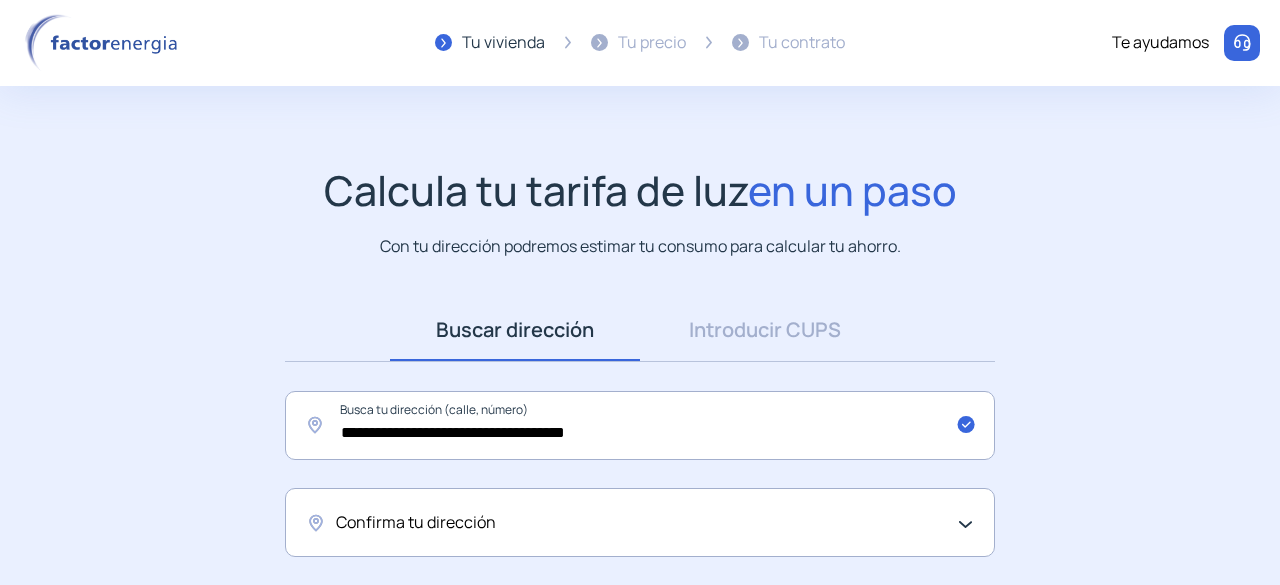click on "Confirma tu dirección" 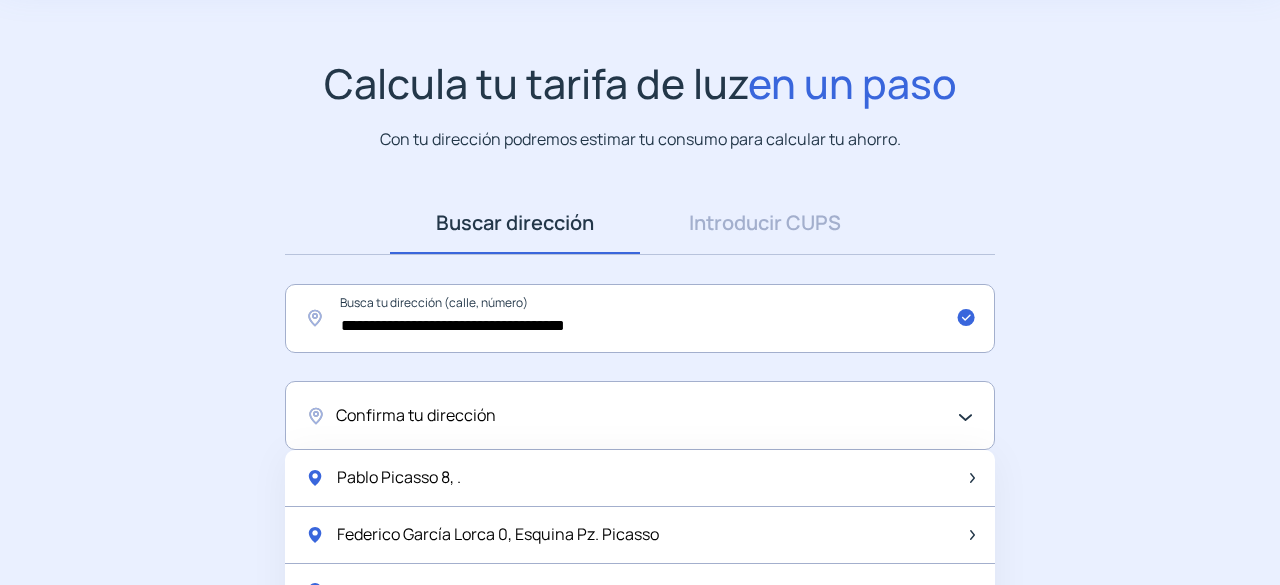 scroll, scrollTop: 200, scrollLeft: 0, axis: vertical 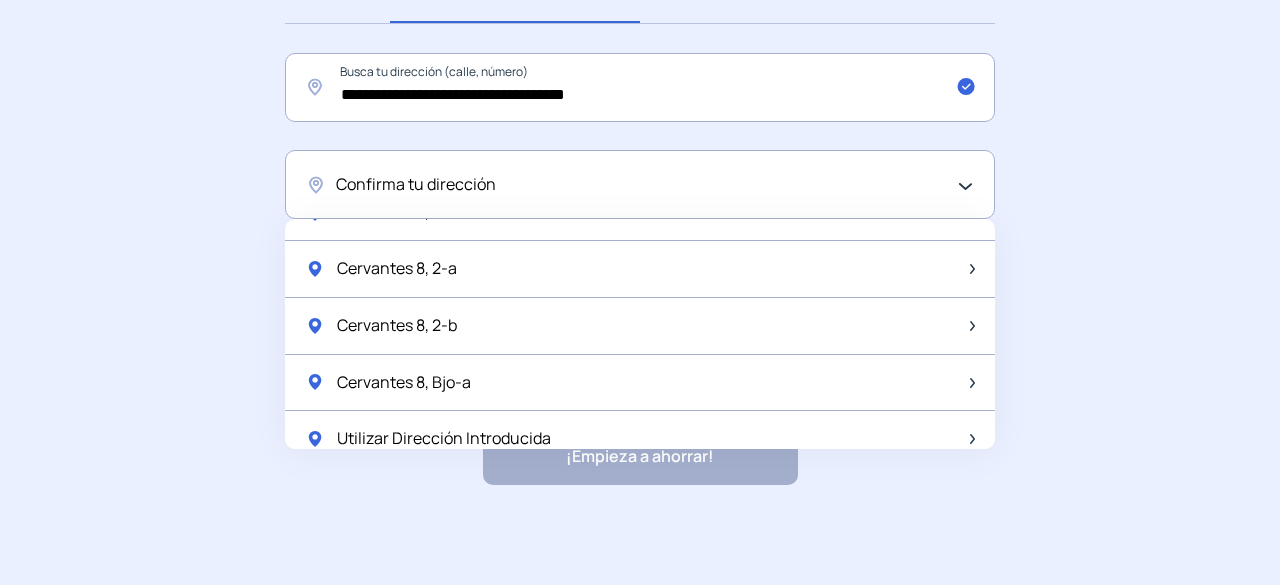 click on "Utilizar Dirección Introducida" 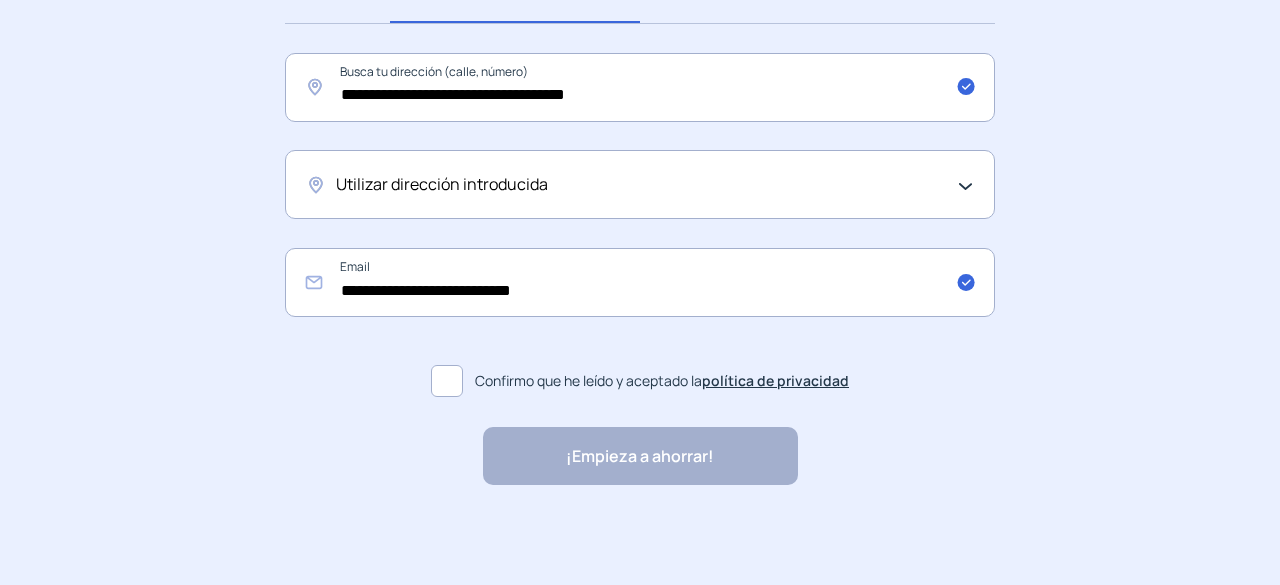 click on "Utilizar dirección introducida" 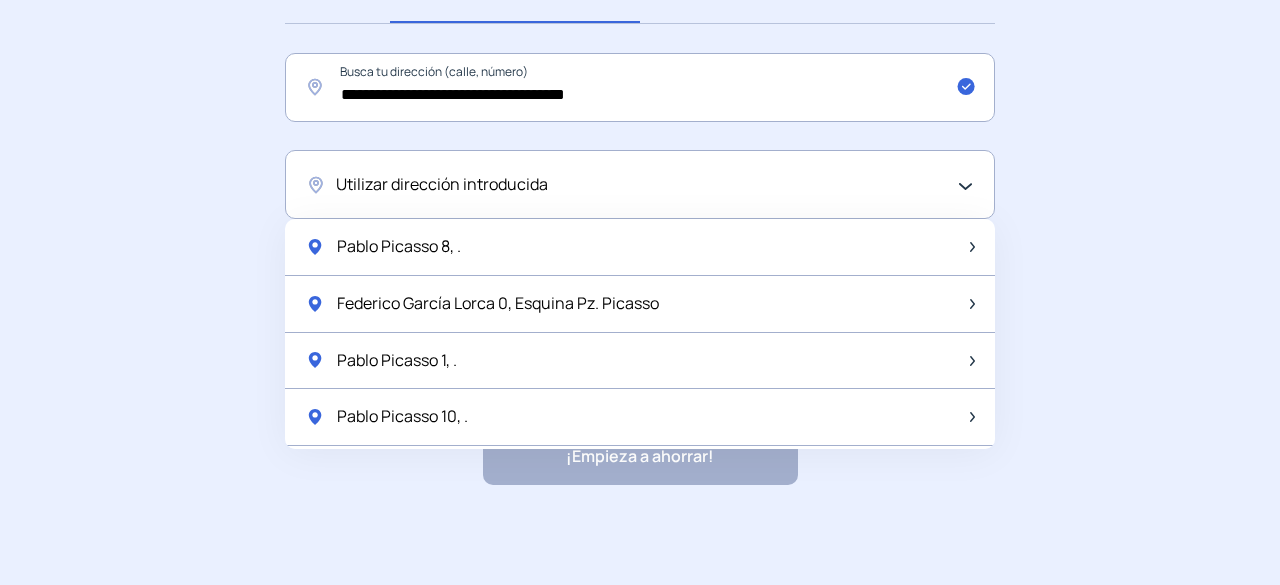 click on "**********" 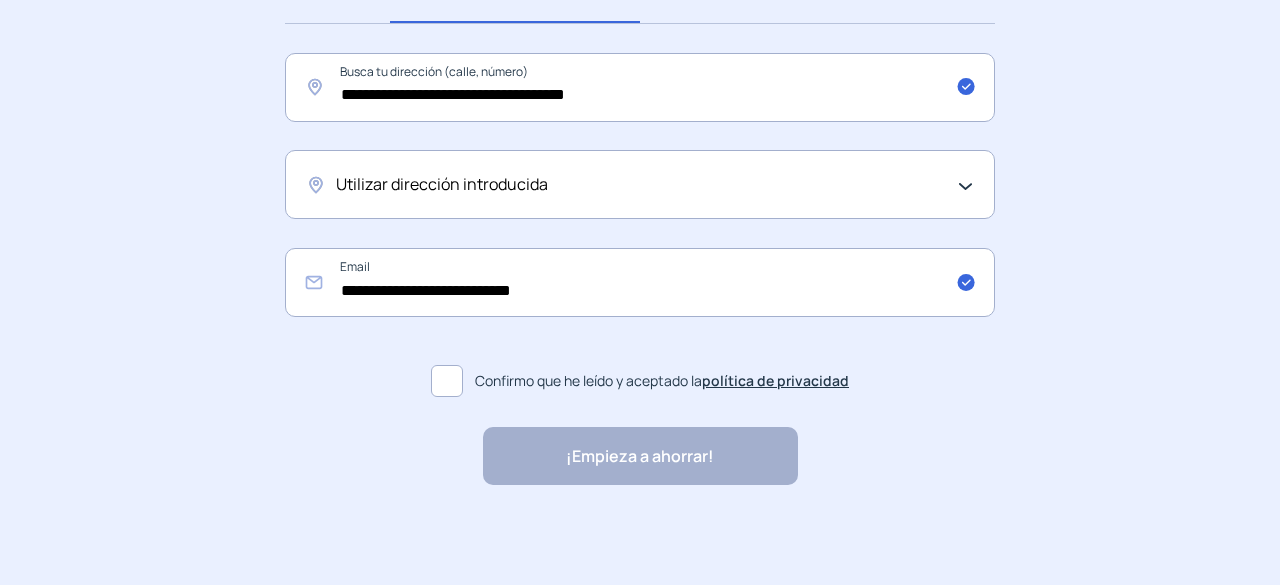 click 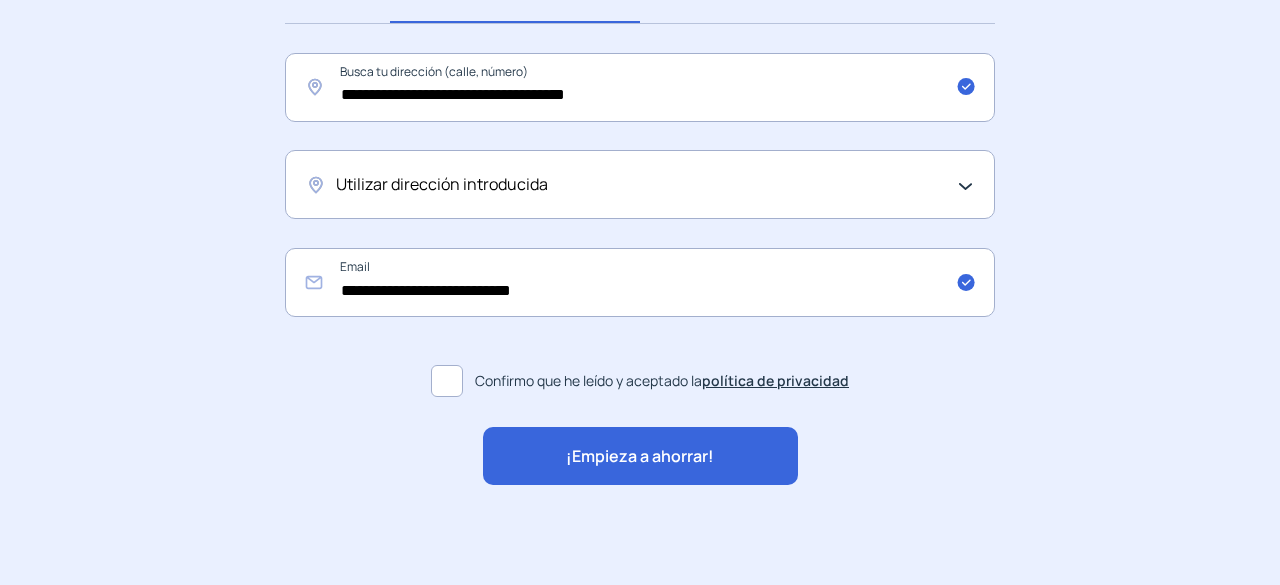 click on "¡Empieza a ahorrar!" 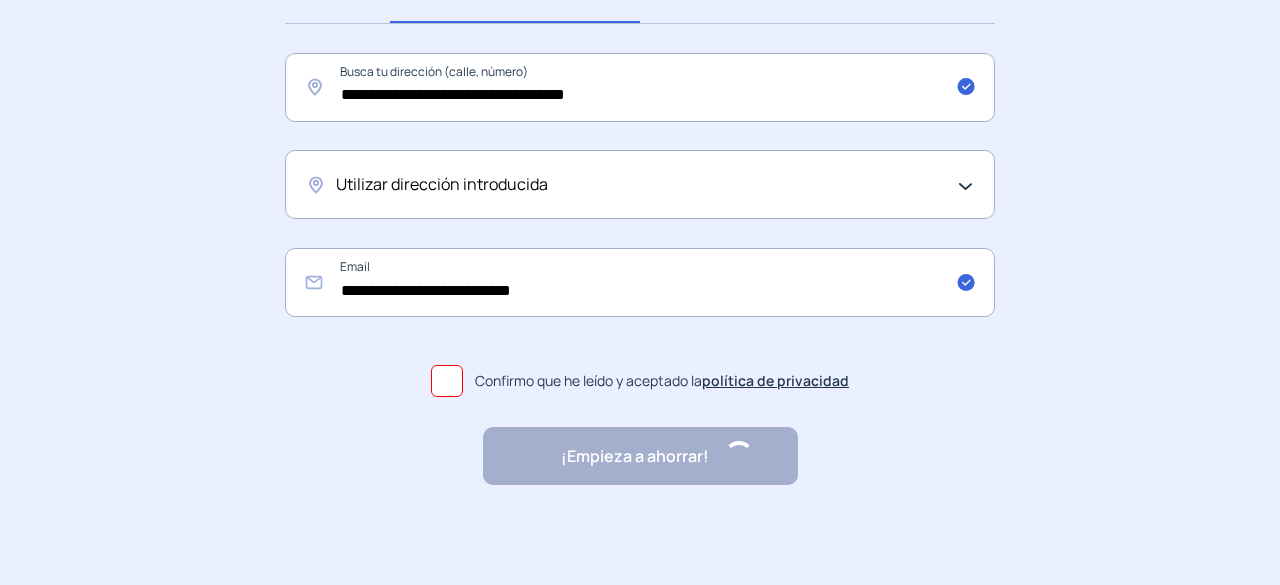 scroll, scrollTop: 0, scrollLeft: 0, axis: both 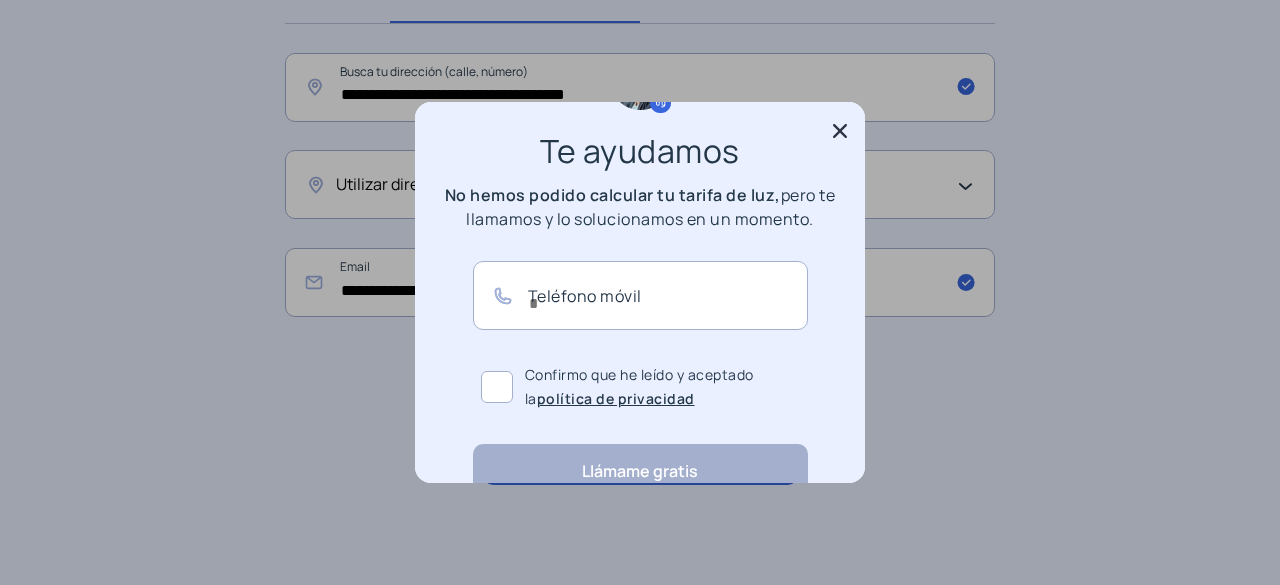 click 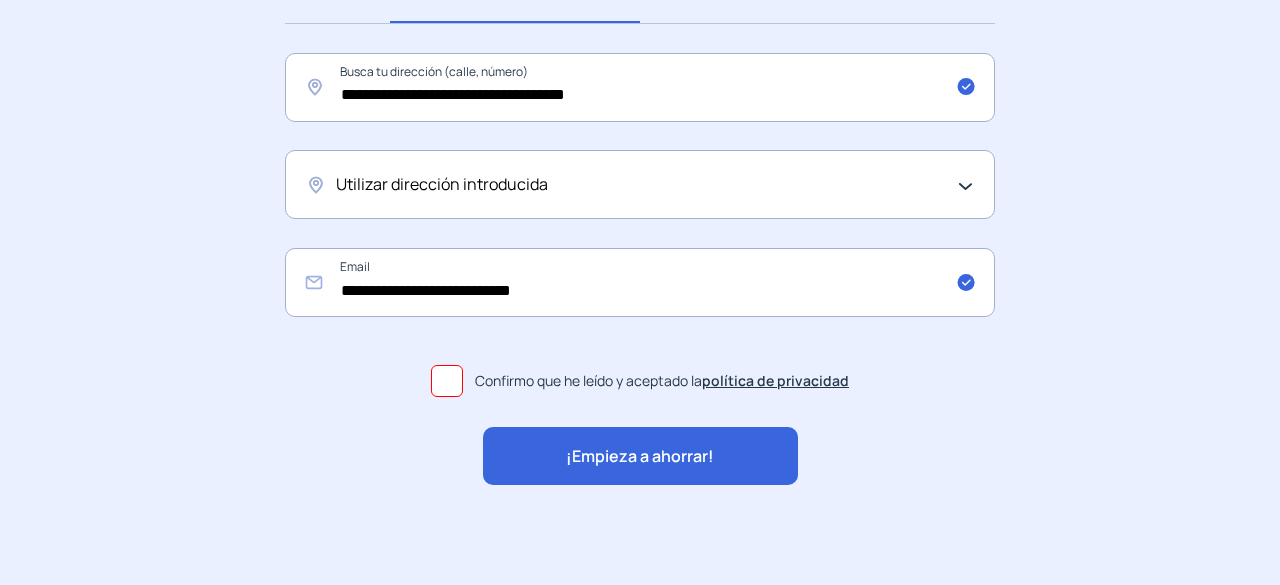 click on "Utilizar dirección introducida" 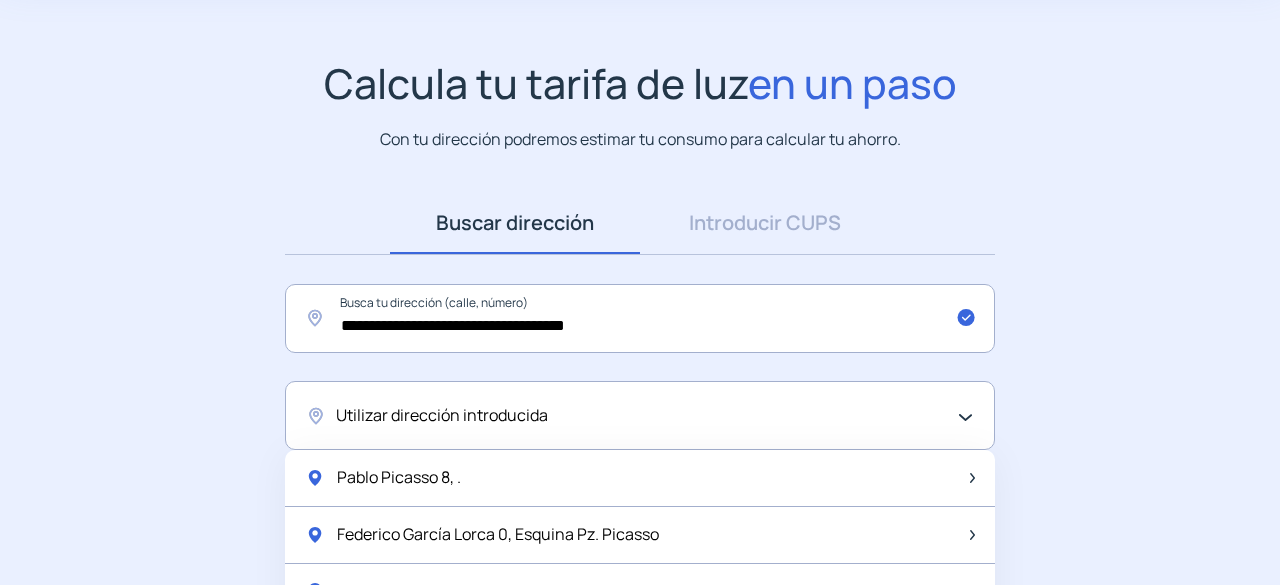 scroll, scrollTop: 138, scrollLeft: 0, axis: vertical 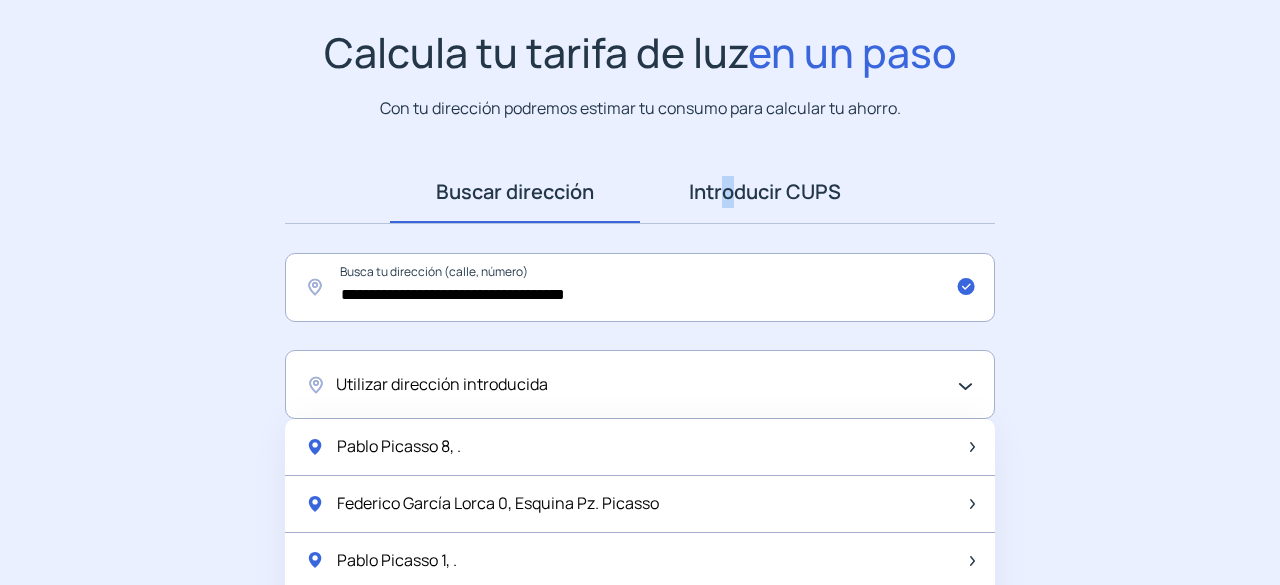 click on "Introducir CUPS" at bounding box center (765, 192) 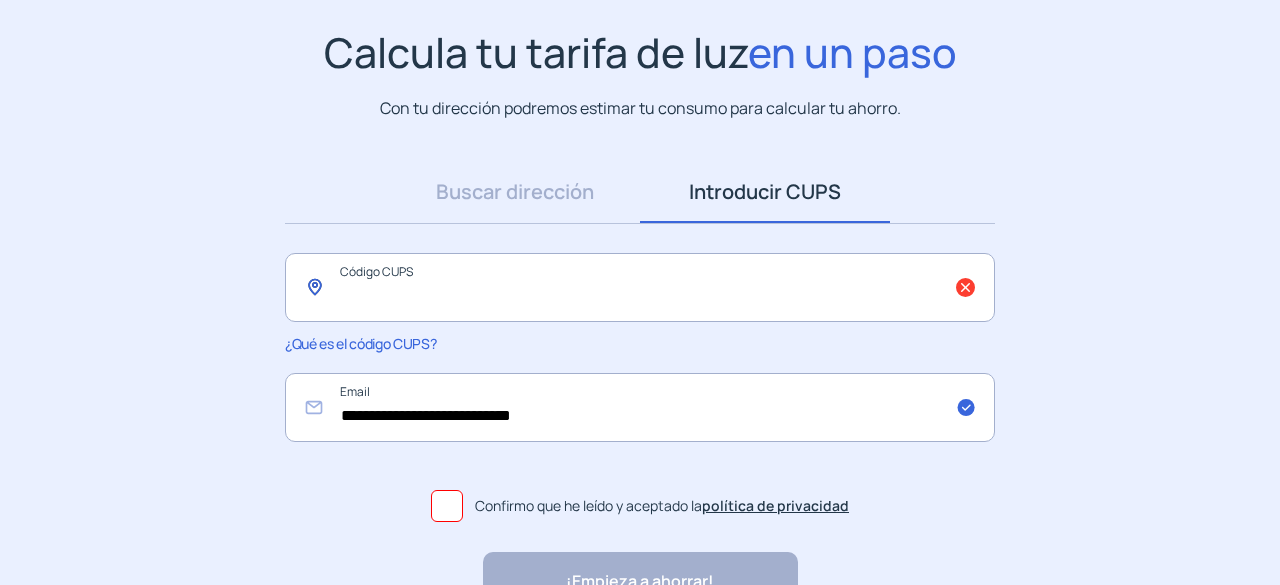 click 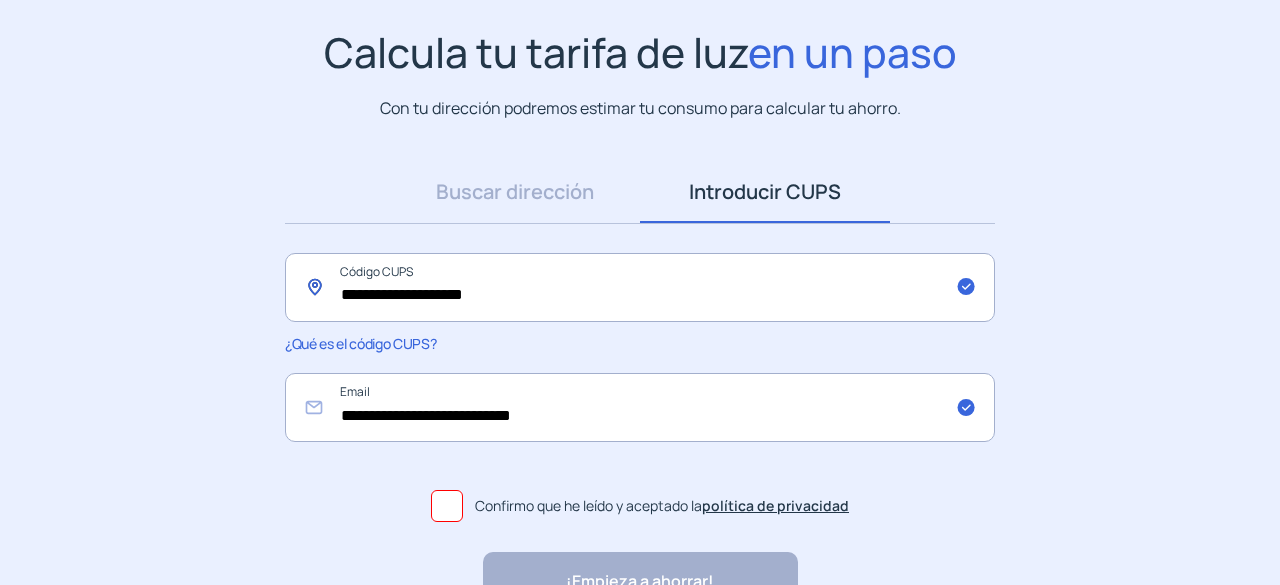 type on "**********" 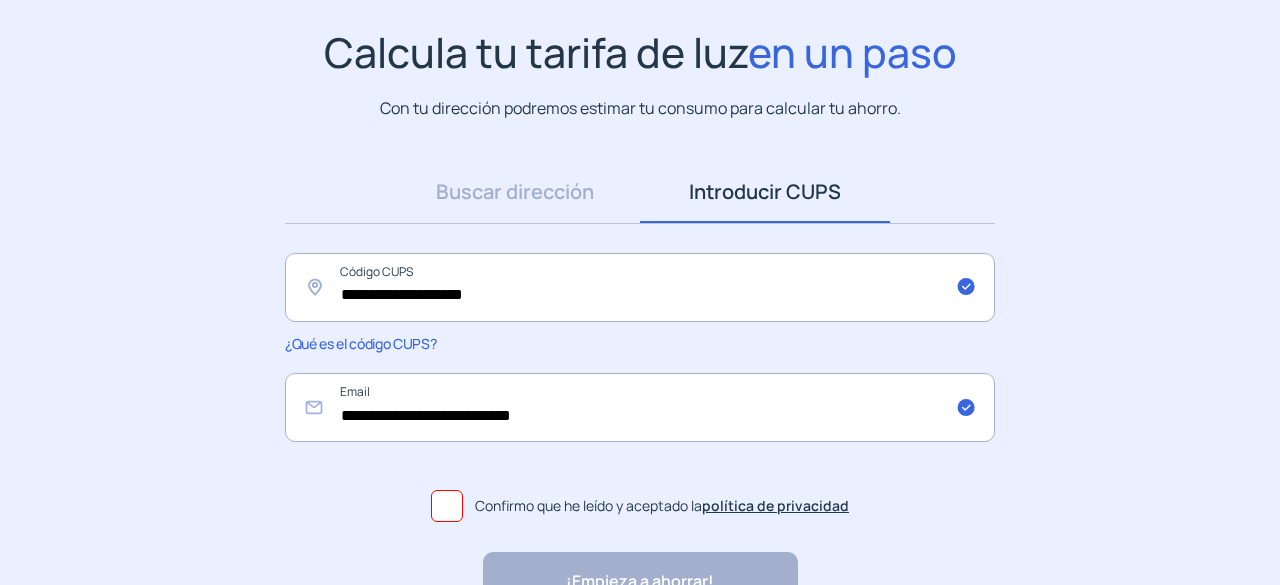 click 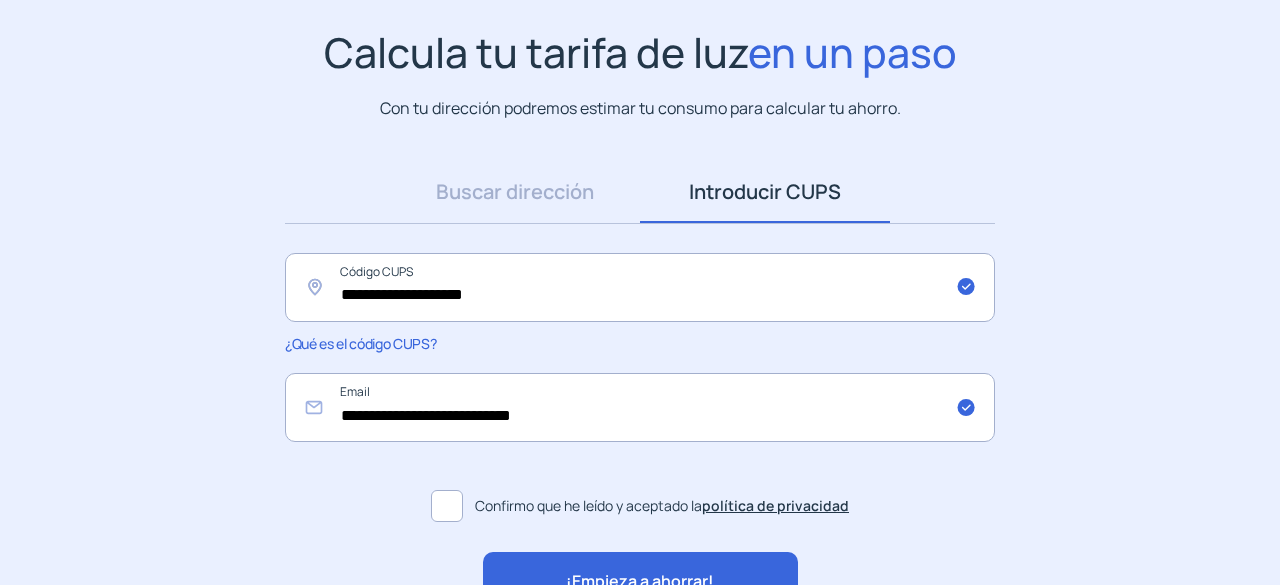 click on "¡Empieza a ahorrar!" 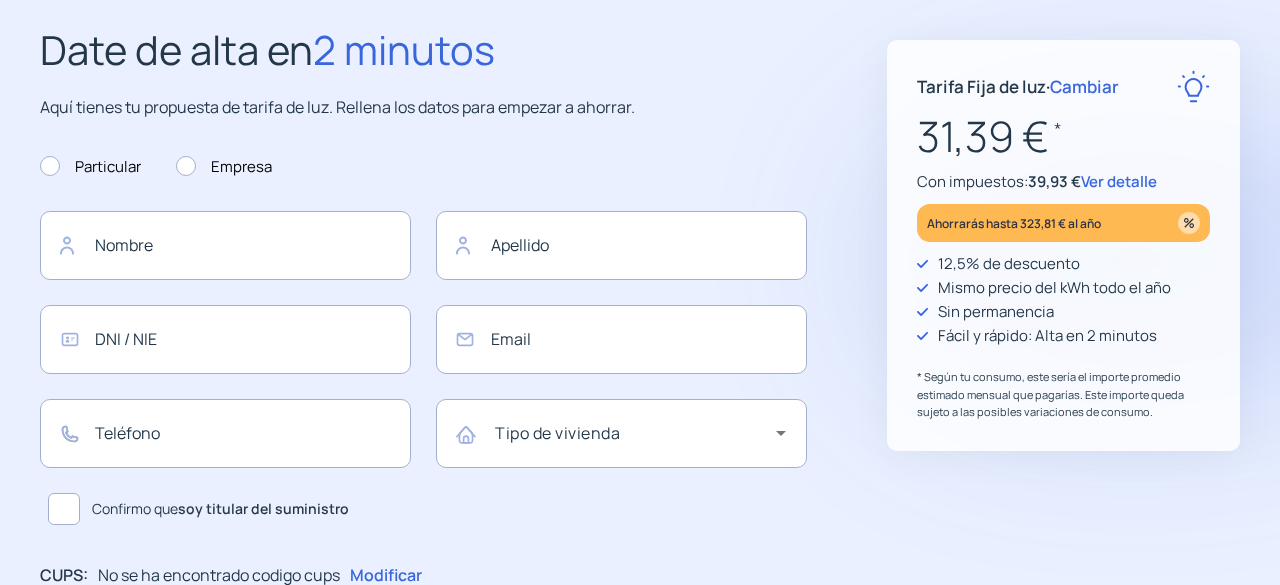 type on "**********" 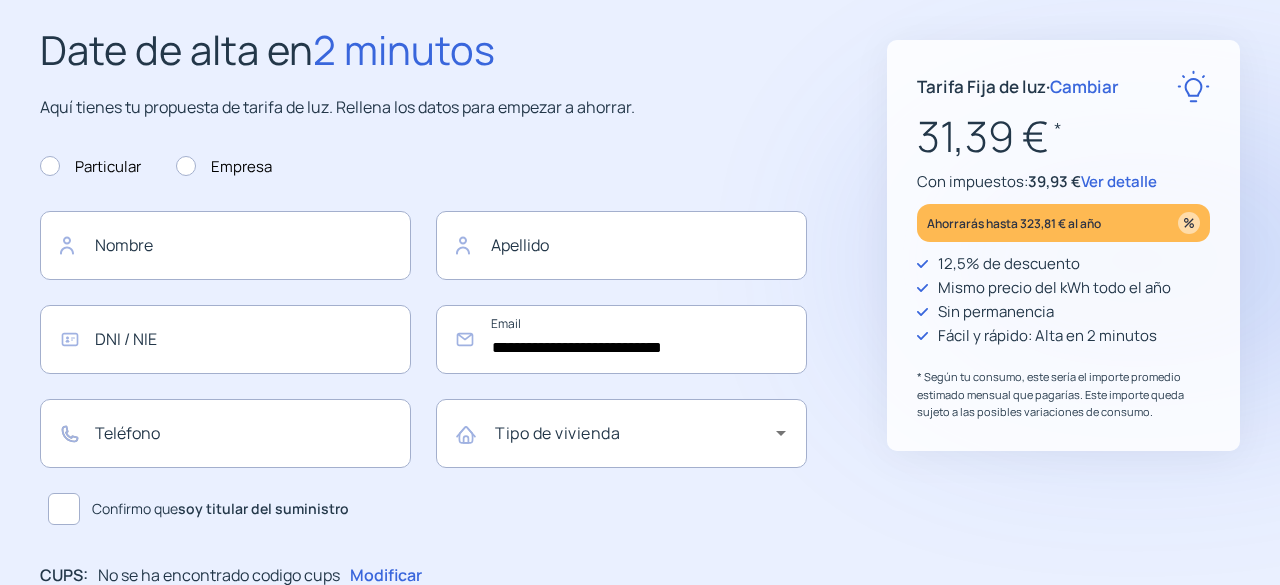 scroll, scrollTop: 0, scrollLeft: 0, axis: both 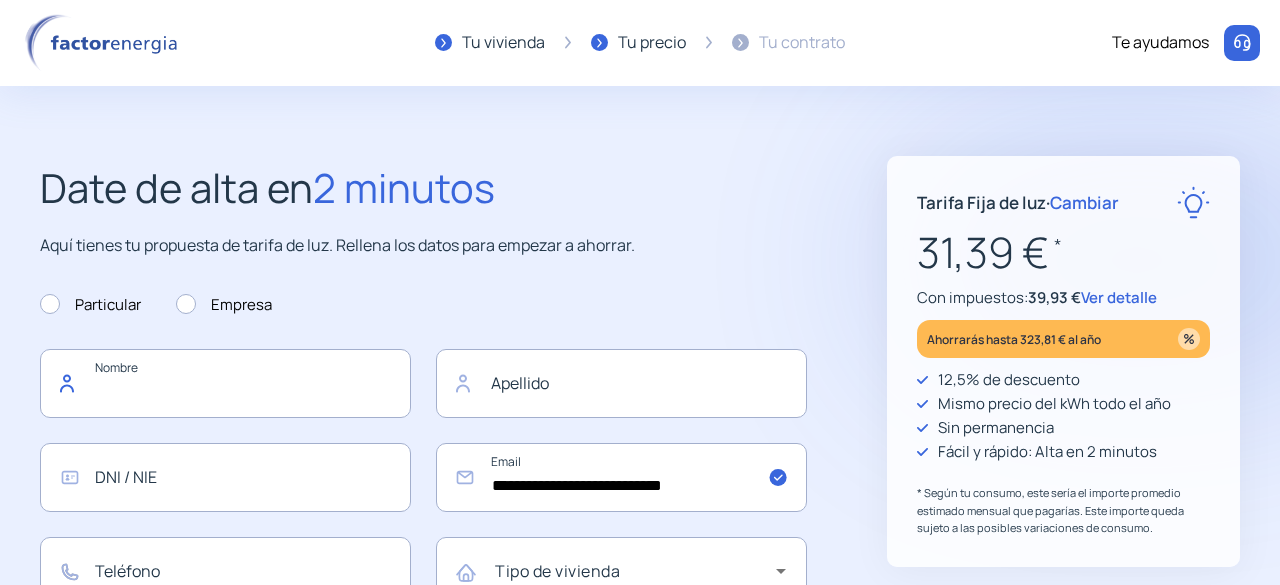 click 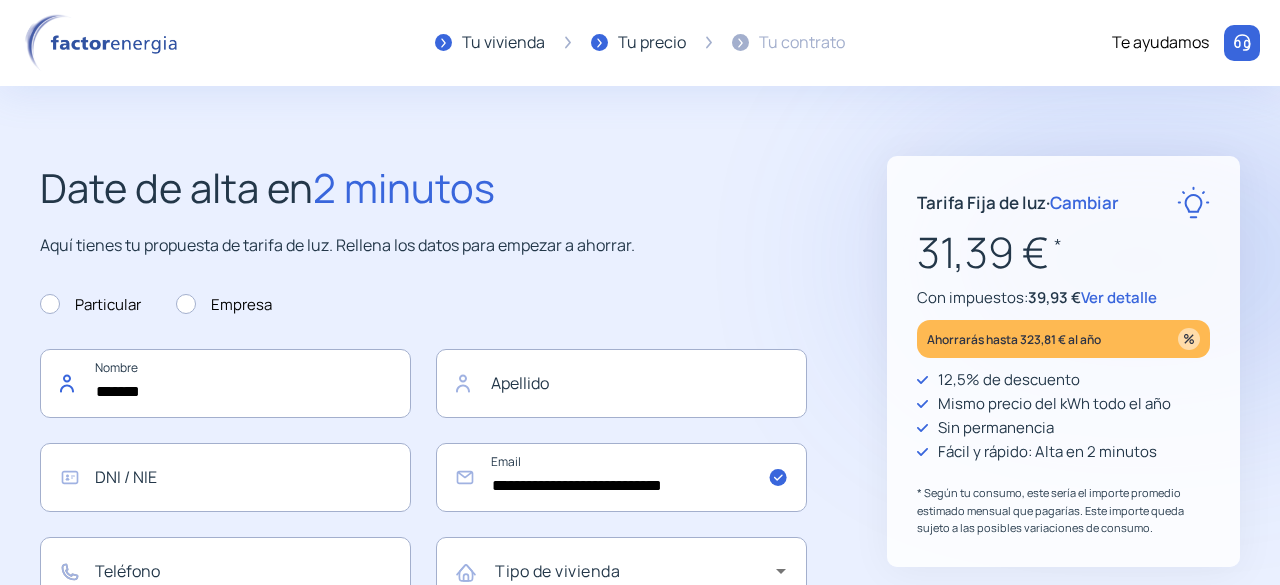 type on "*******" 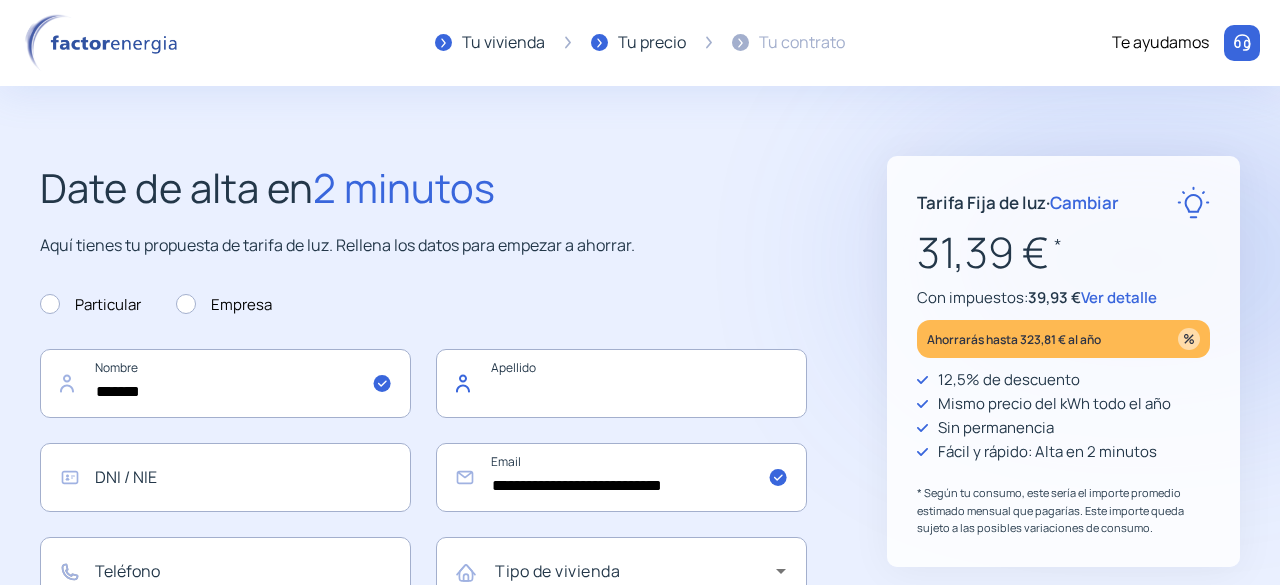 click 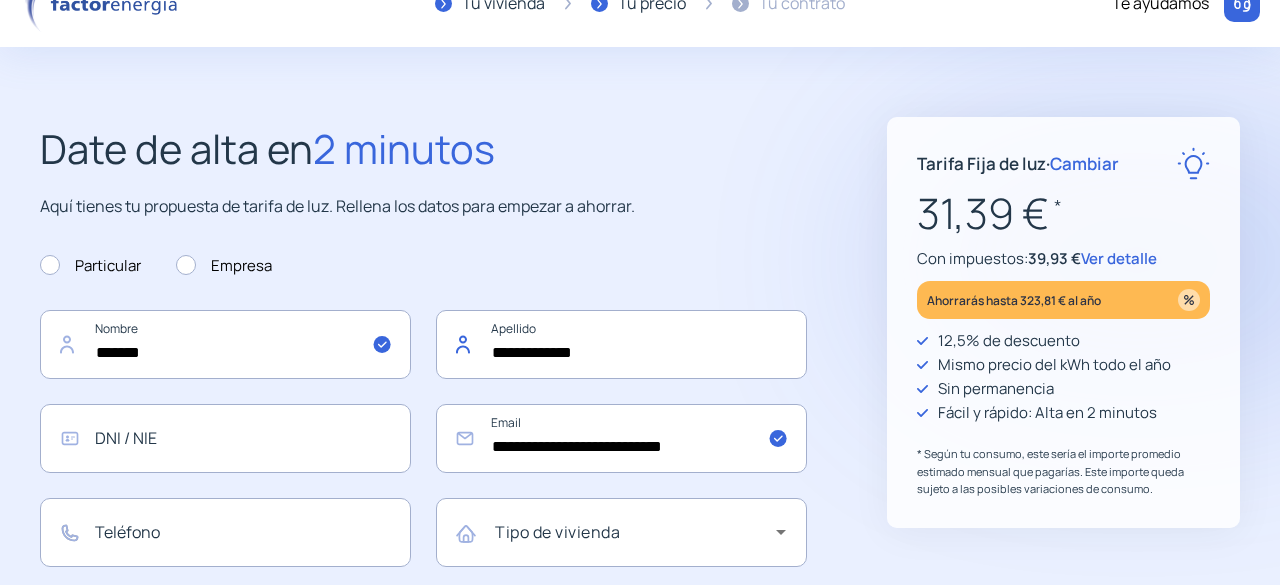 scroll, scrollTop: 100, scrollLeft: 0, axis: vertical 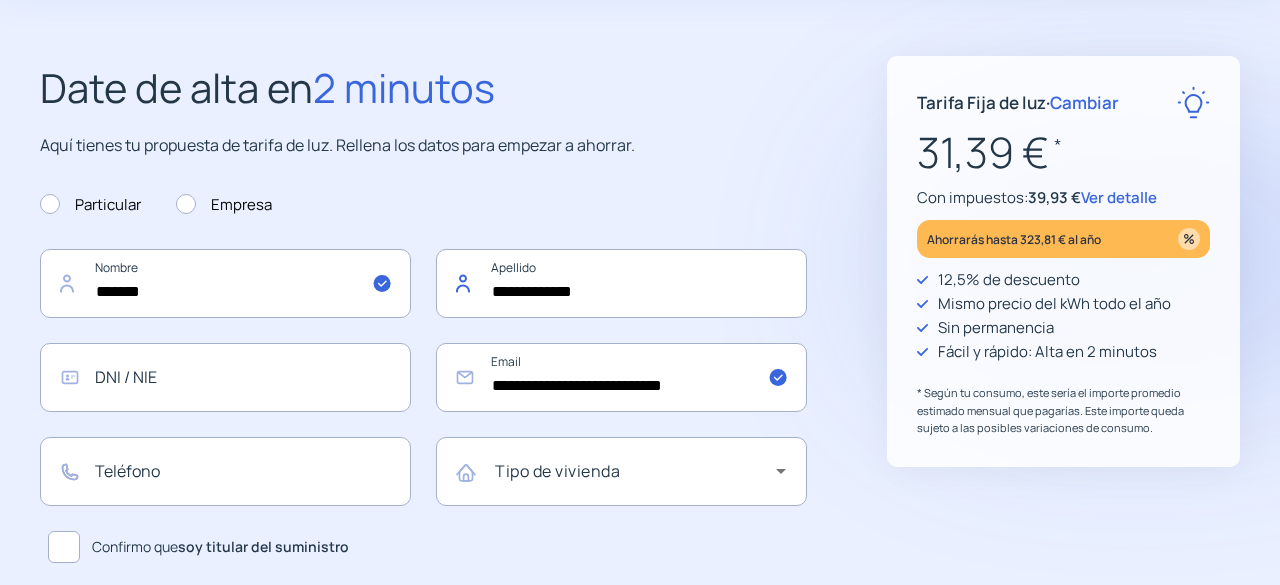 type on "**********" 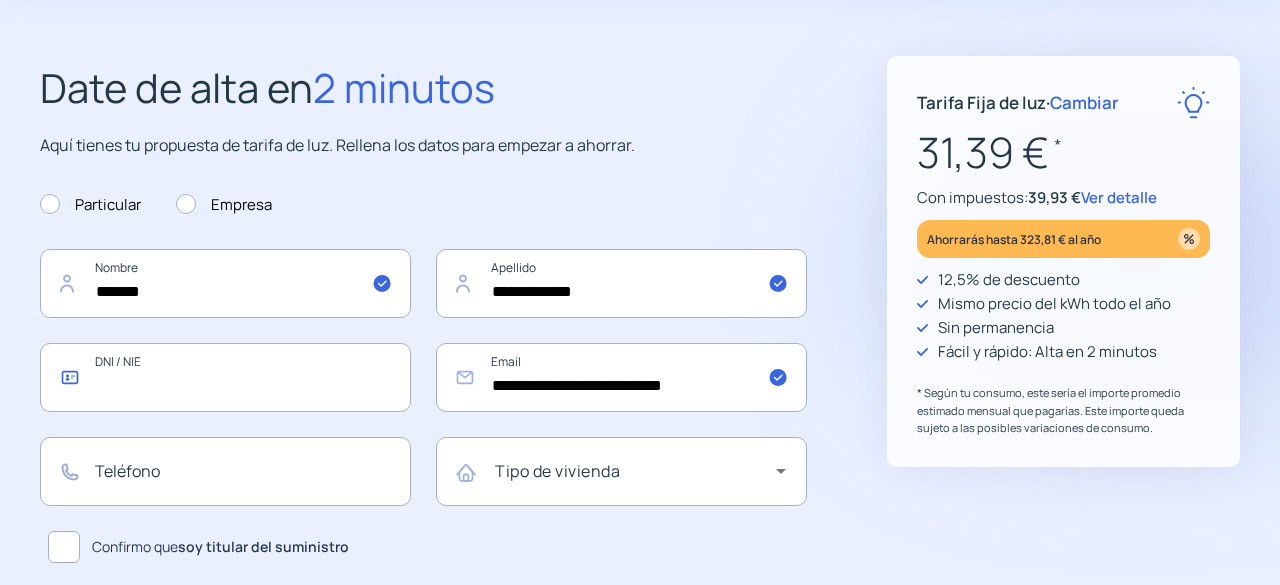 click 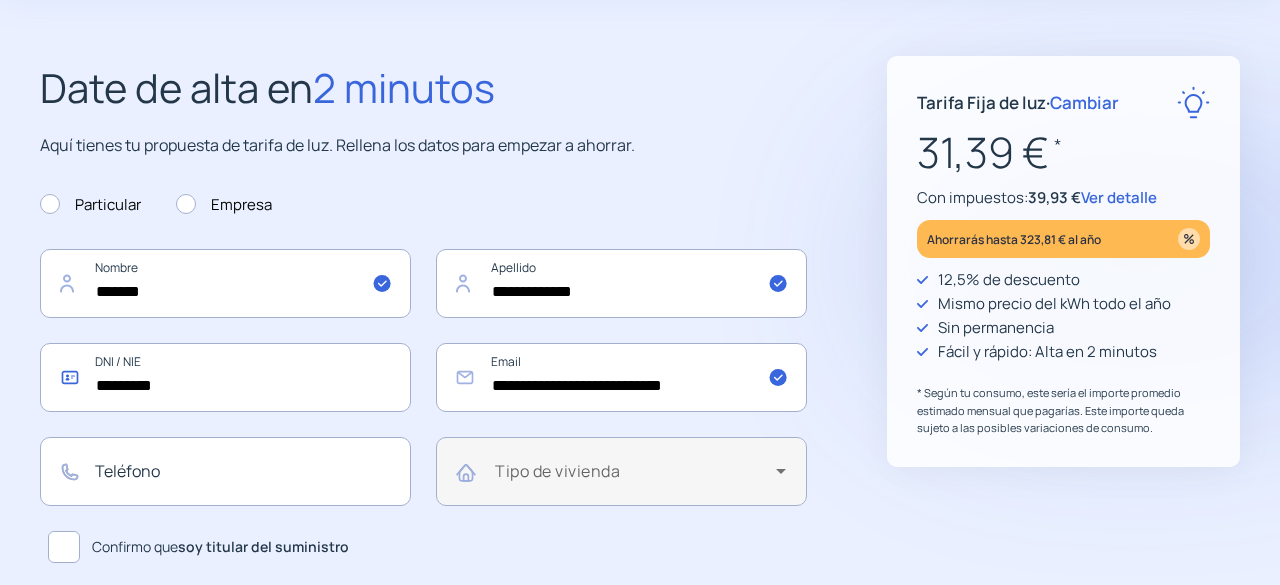 type on "*********" 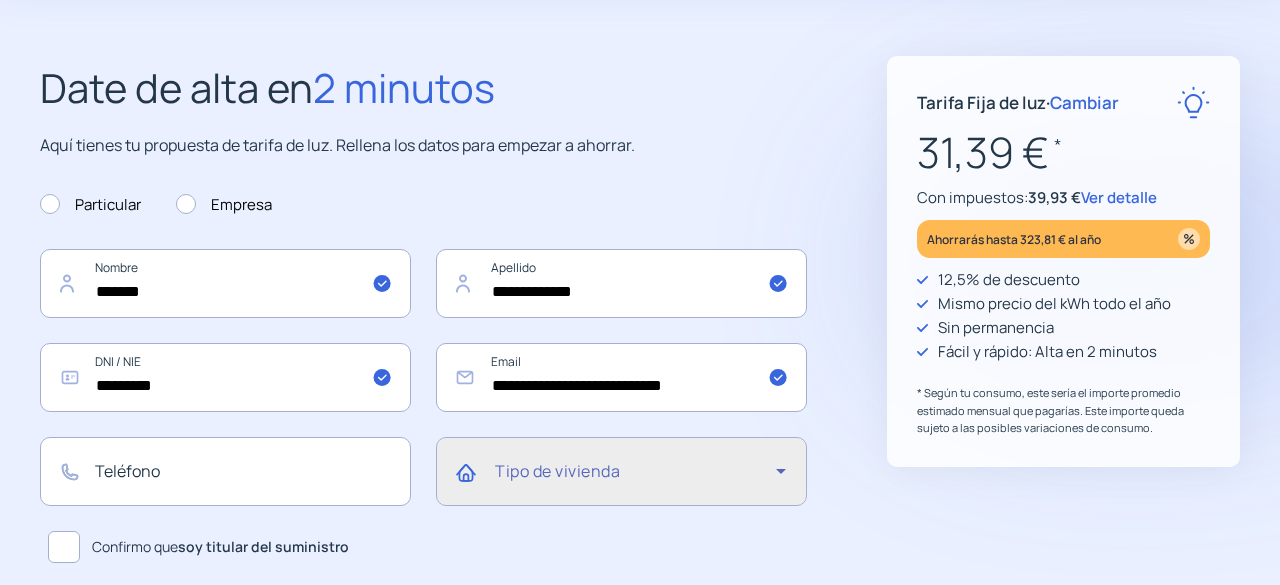 click 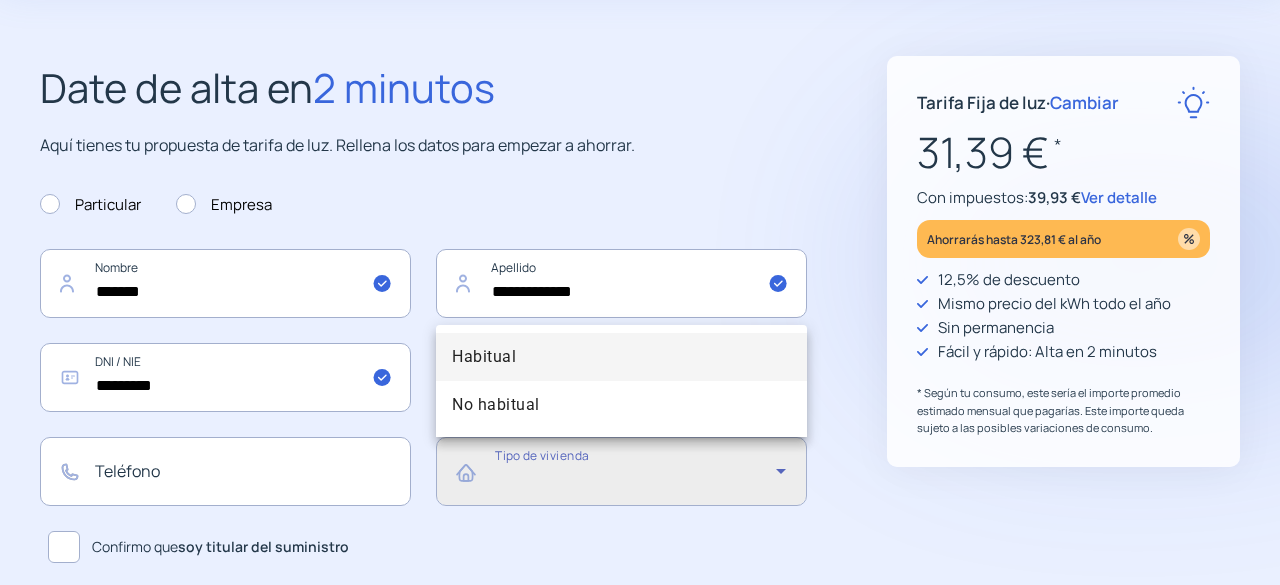 click on "Habitual" at bounding box center [621, 357] 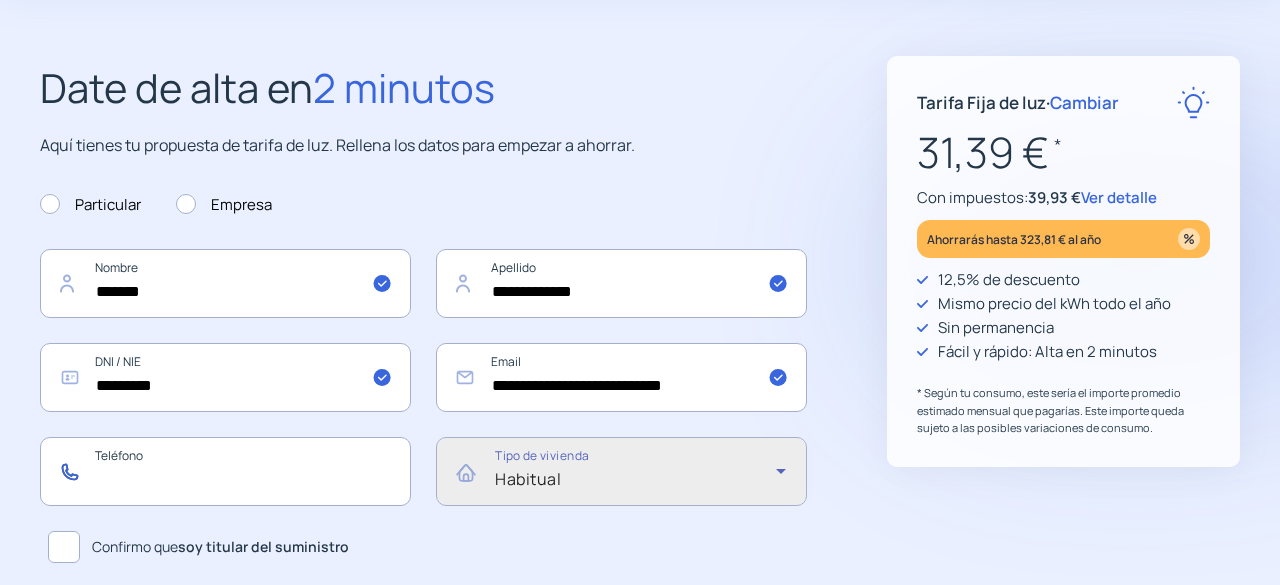 click 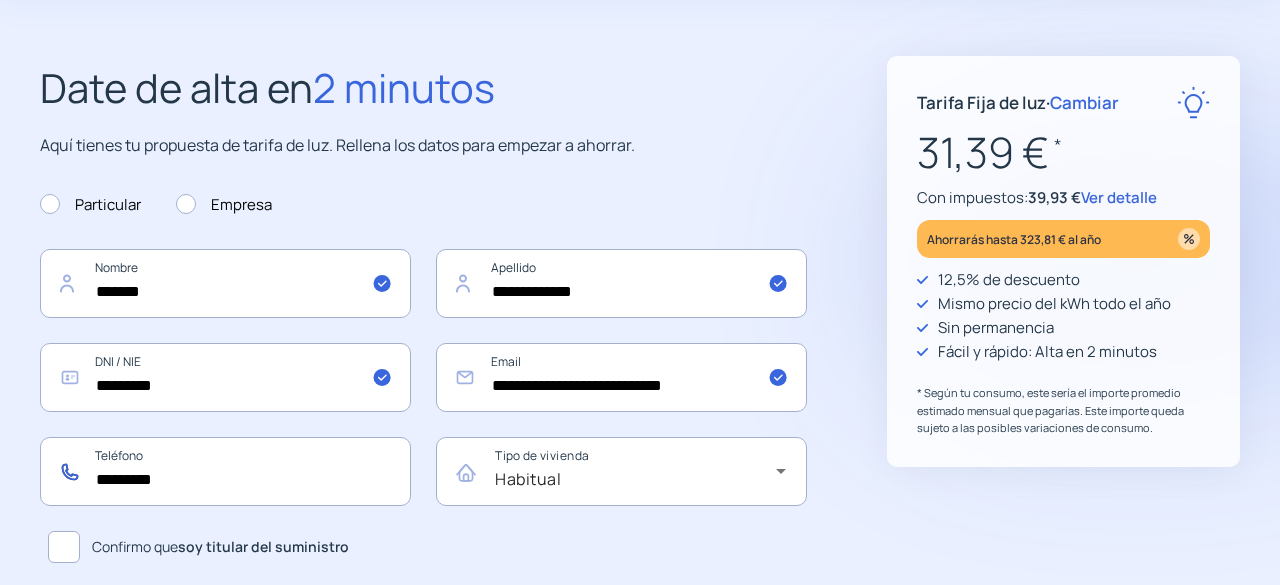 type on "*********" 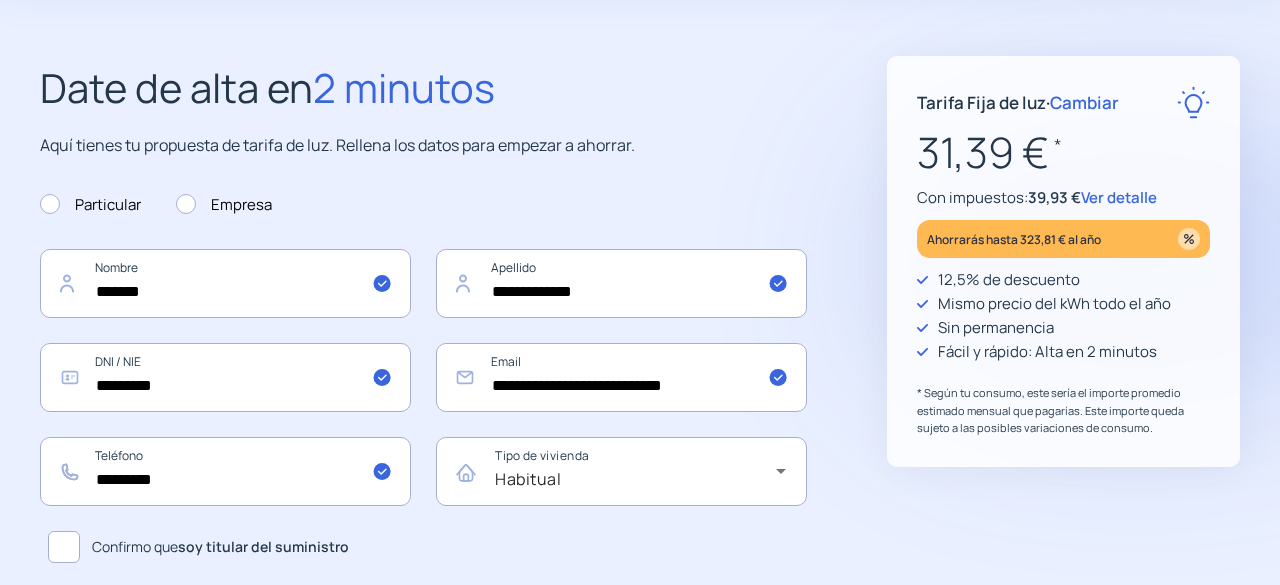click 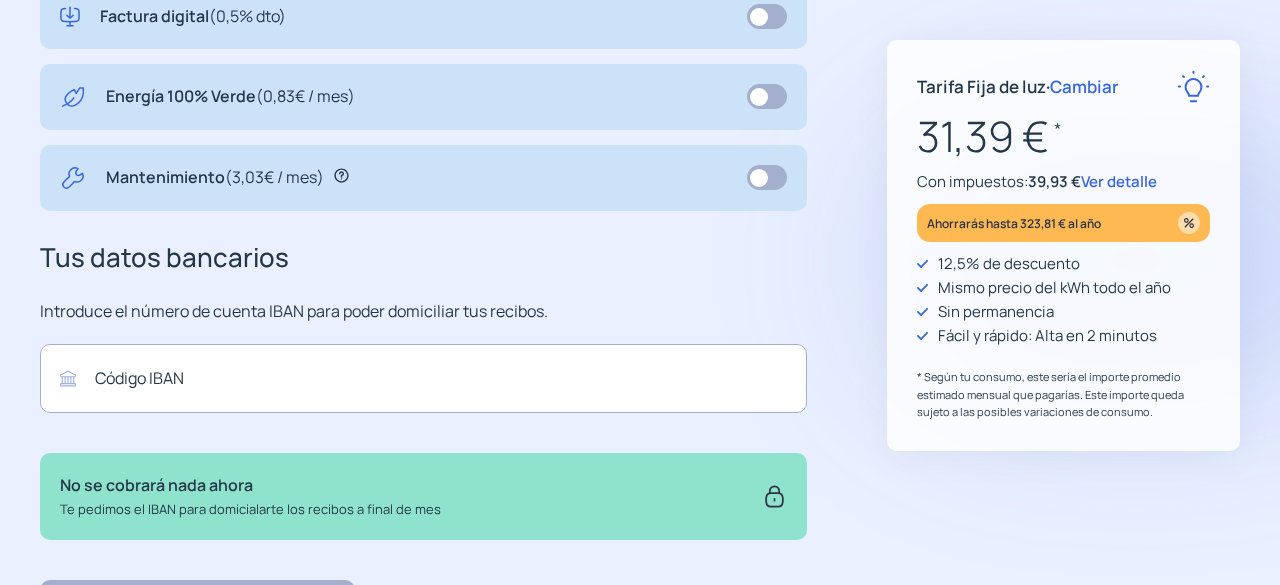 scroll, scrollTop: 800, scrollLeft: 0, axis: vertical 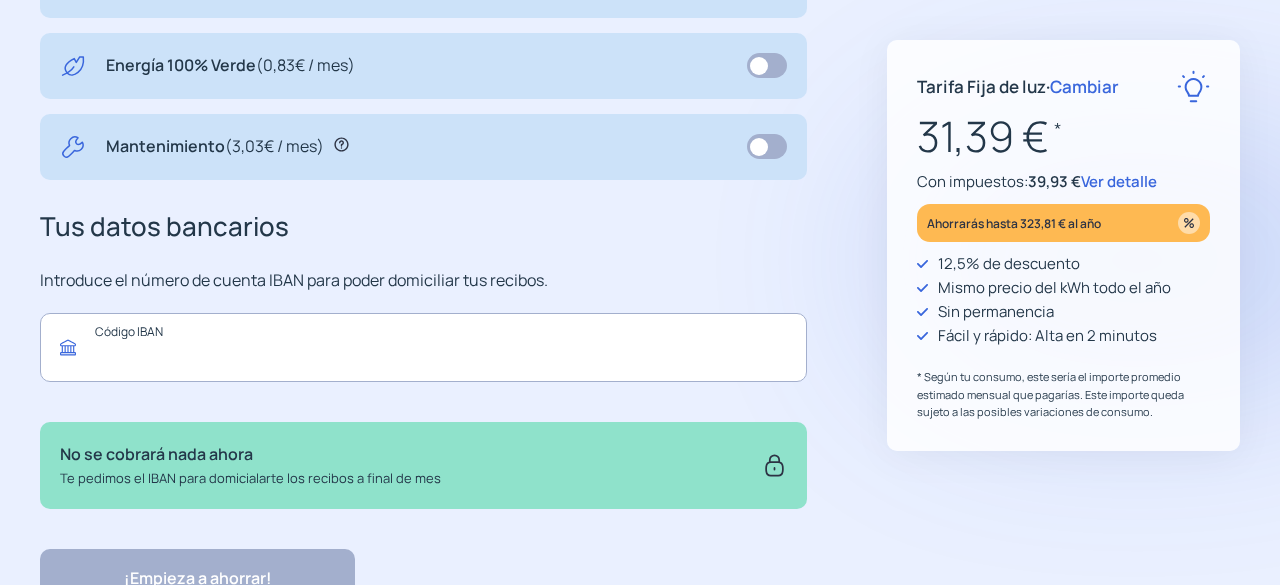 click 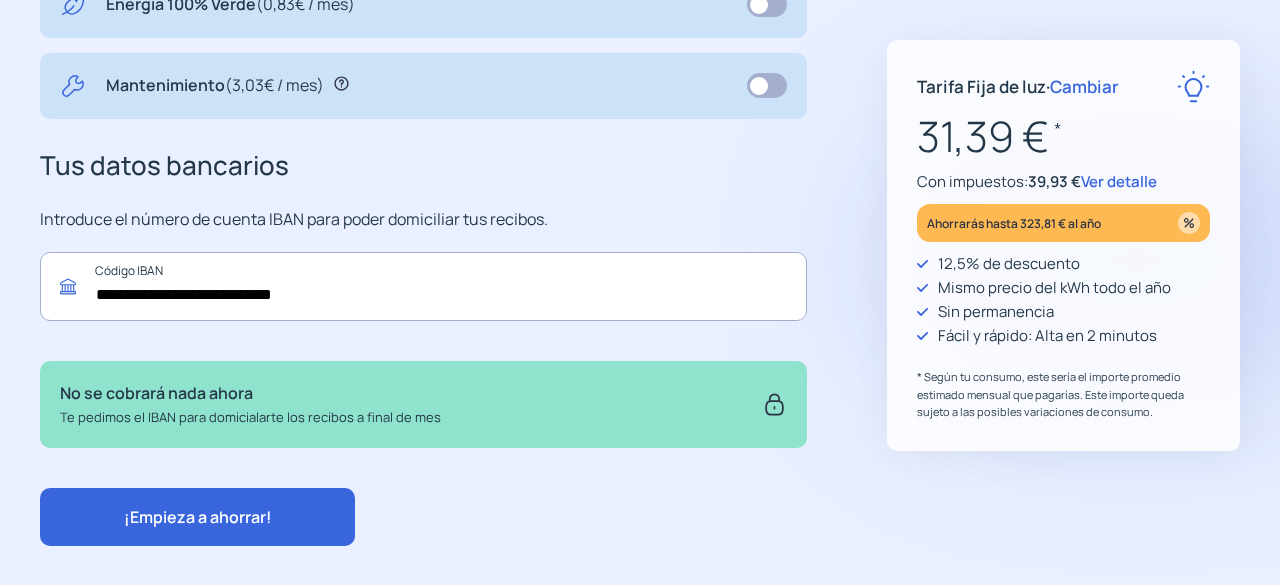 scroll, scrollTop: 891, scrollLeft: 0, axis: vertical 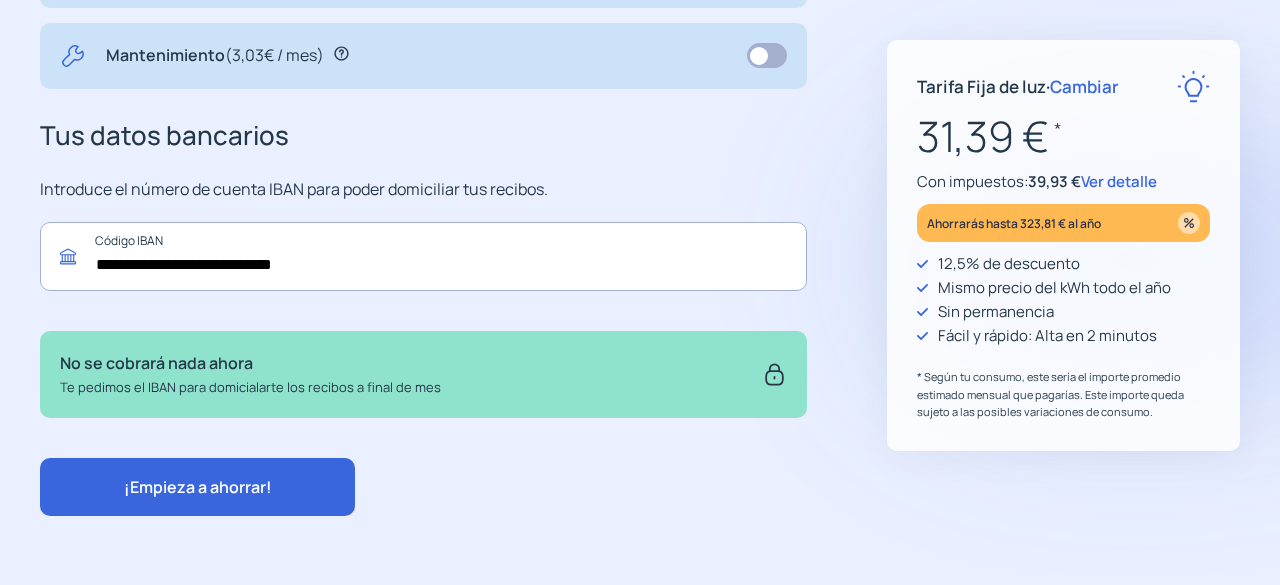 type on "**********" 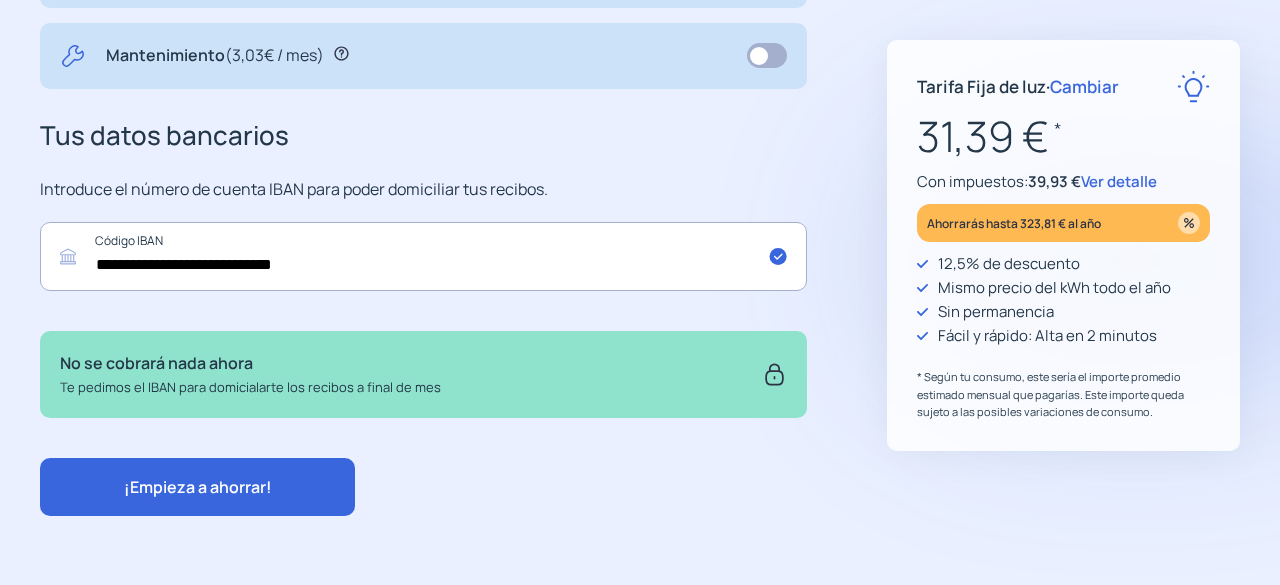 click on "¡Empieza a ahorrar!" 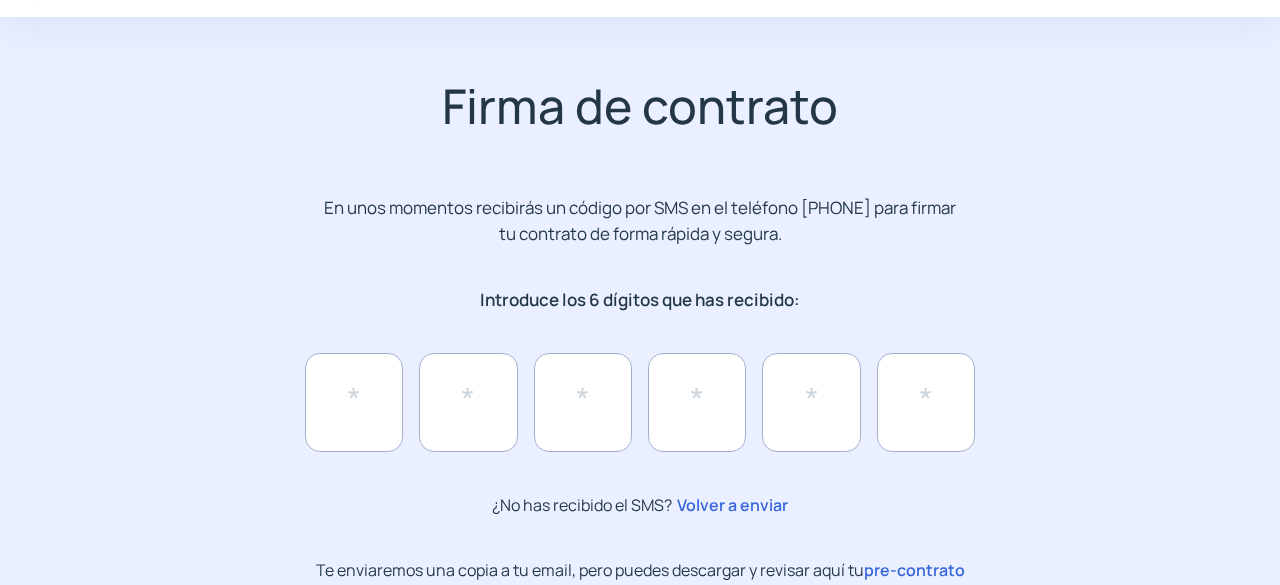 scroll, scrollTop: 100, scrollLeft: 0, axis: vertical 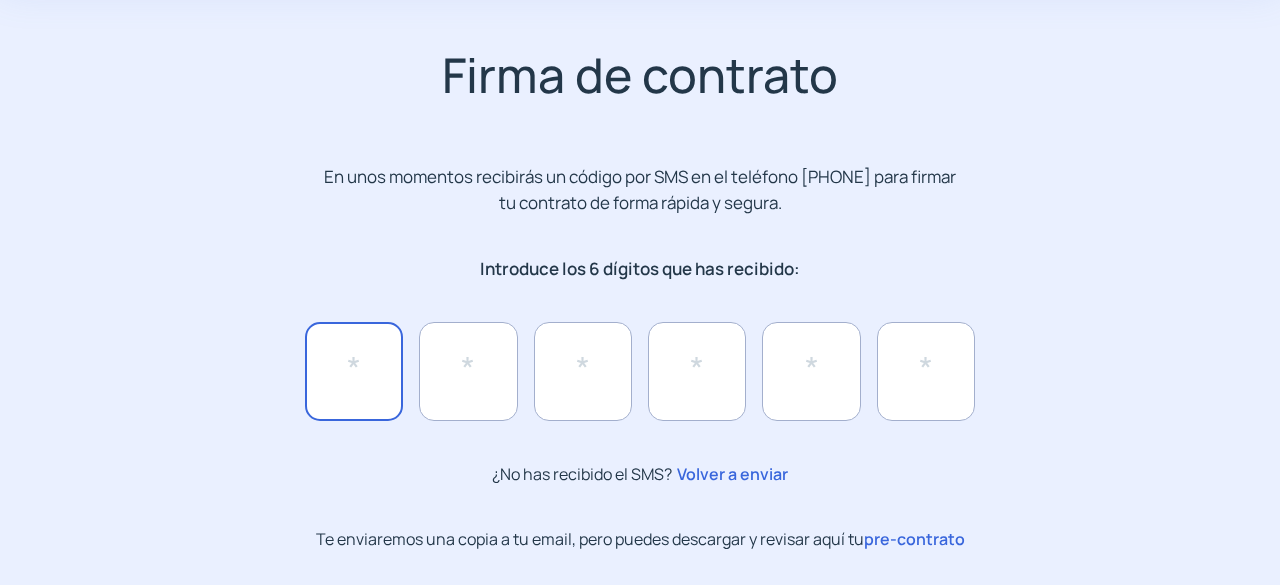 click 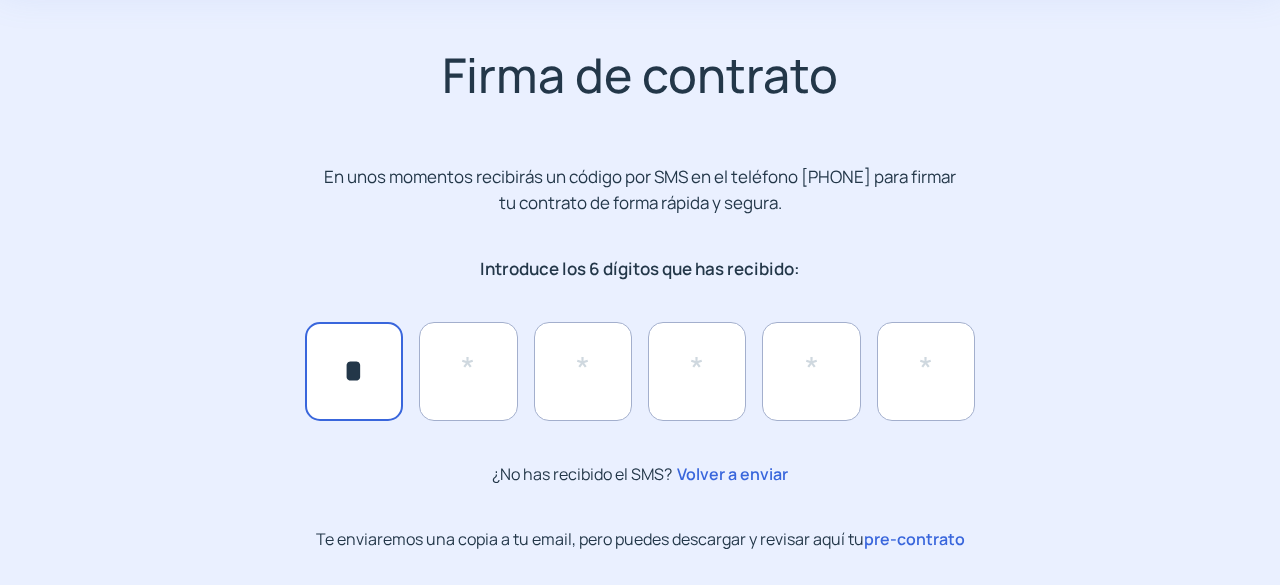 type on "*" 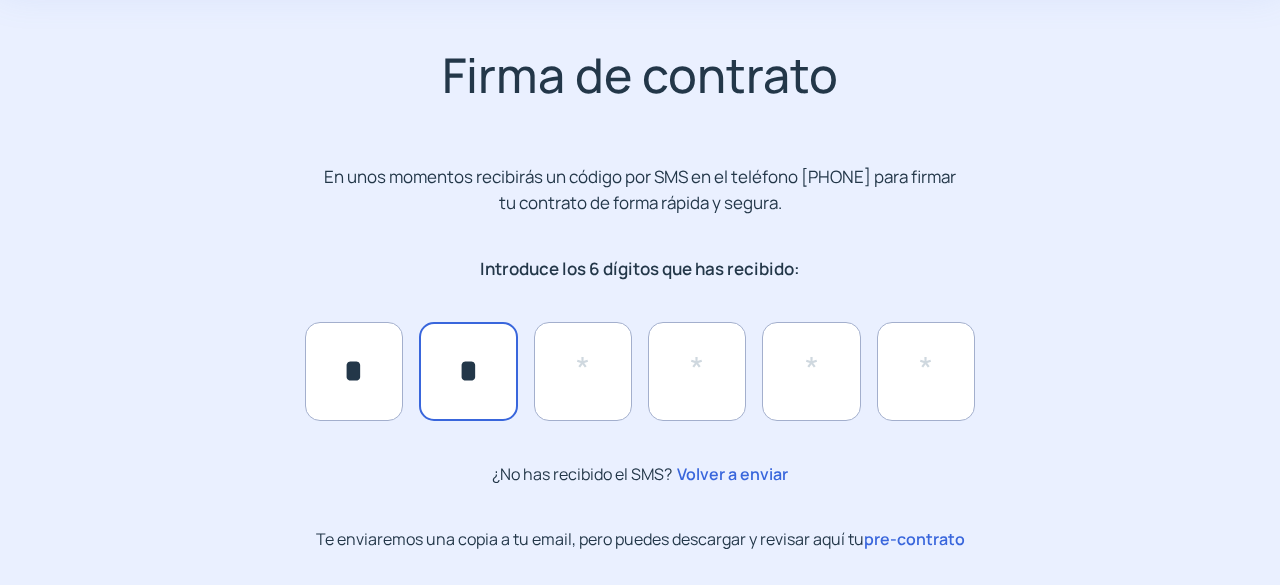 type on "*" 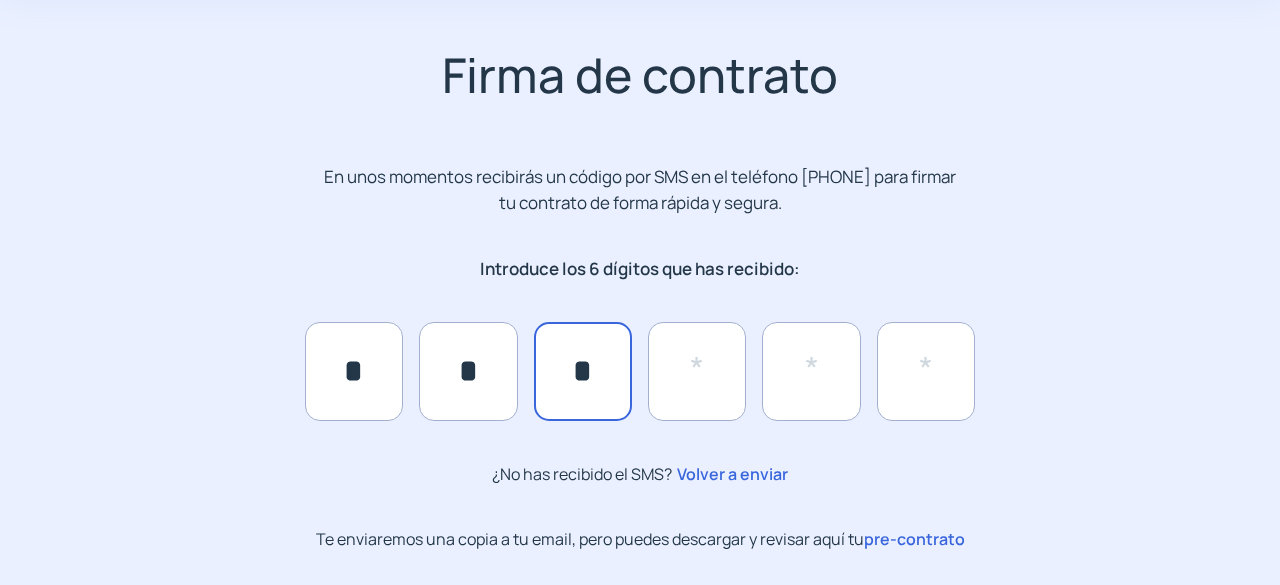 type on "*" 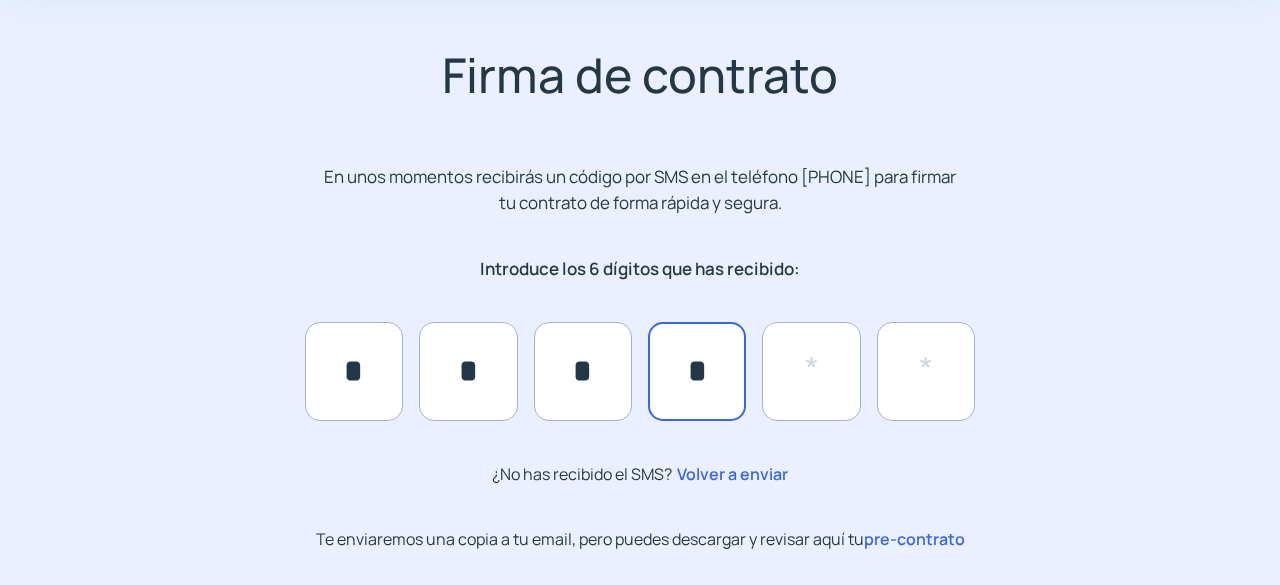 type on "*" 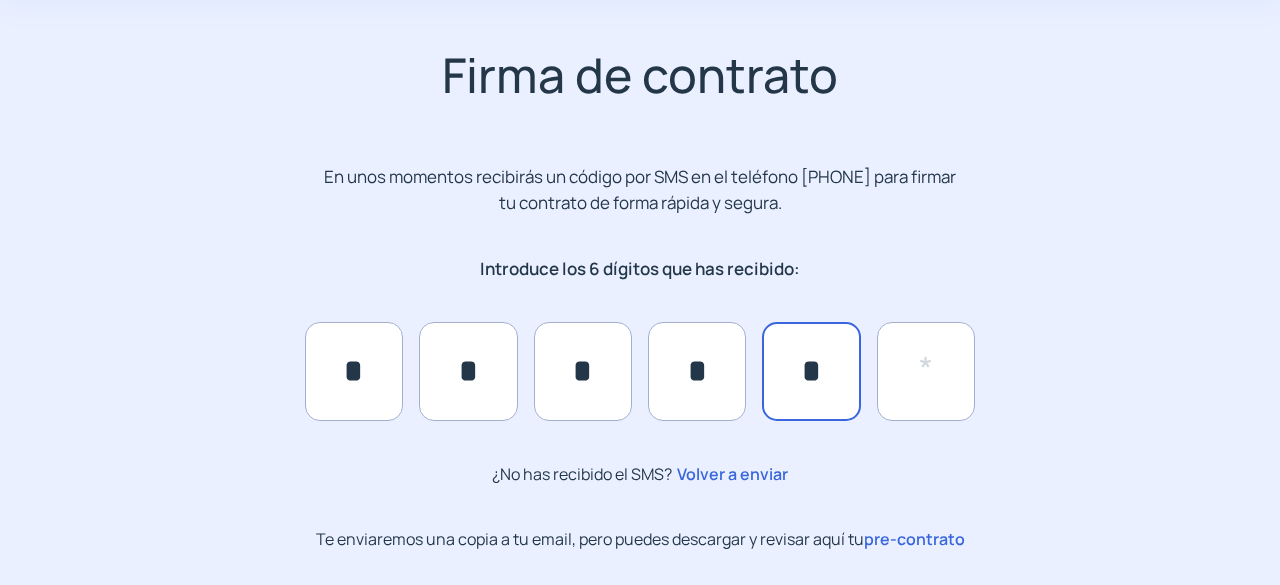 type on "*" 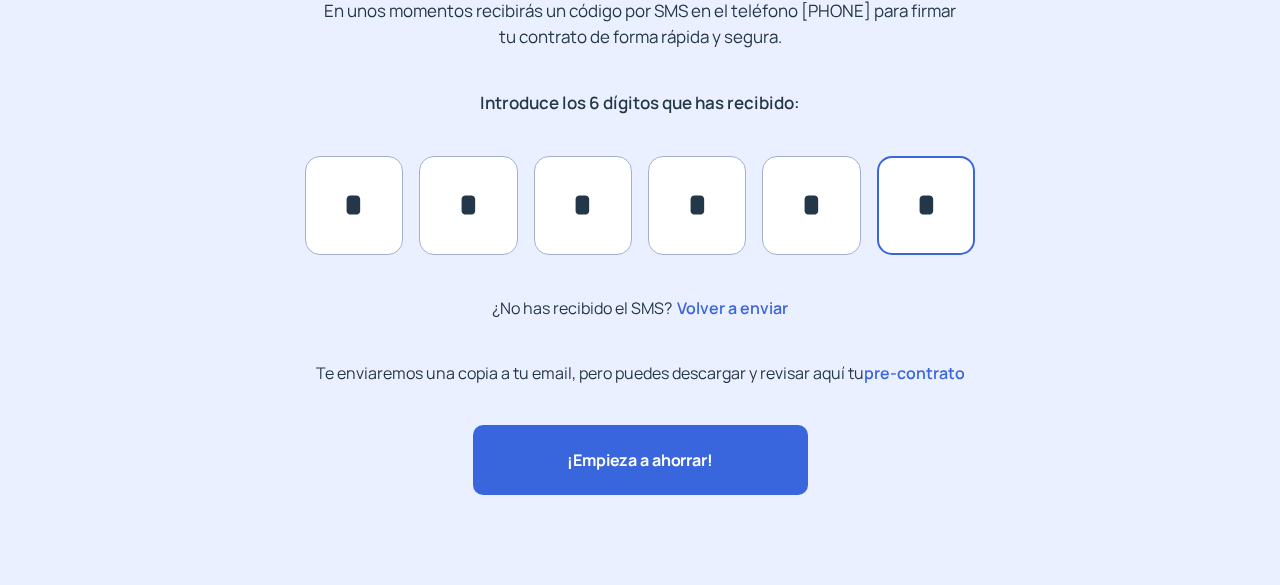 scroll, scrollTop: 266, scrollLeft: 0, axis: vertical 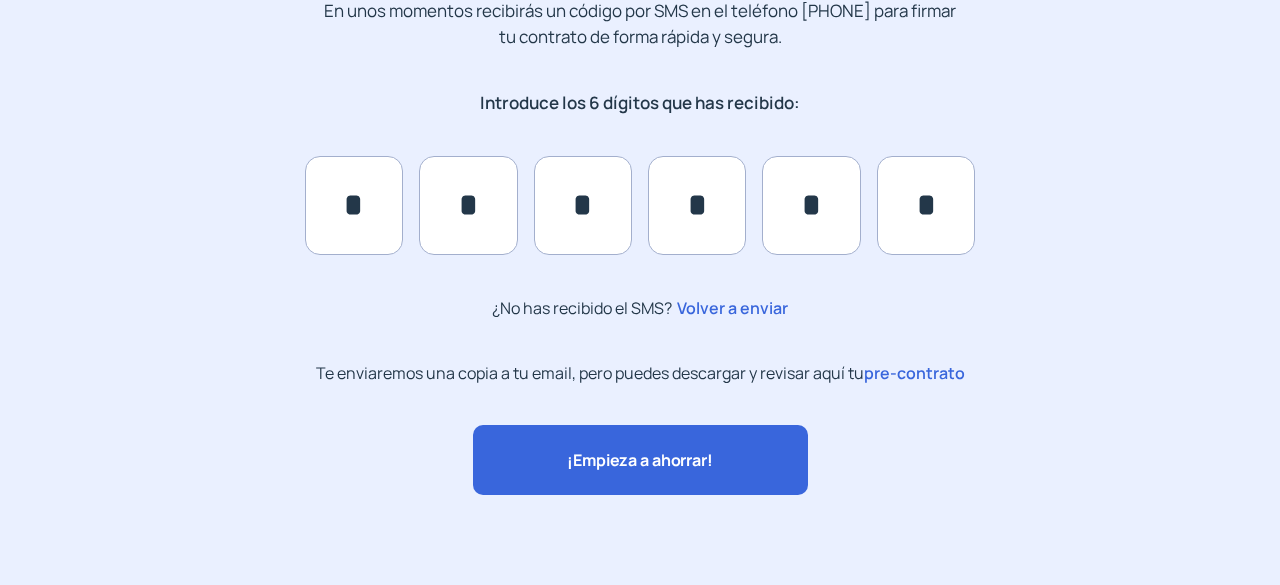 click on "¡Empieza a ahorrar!" 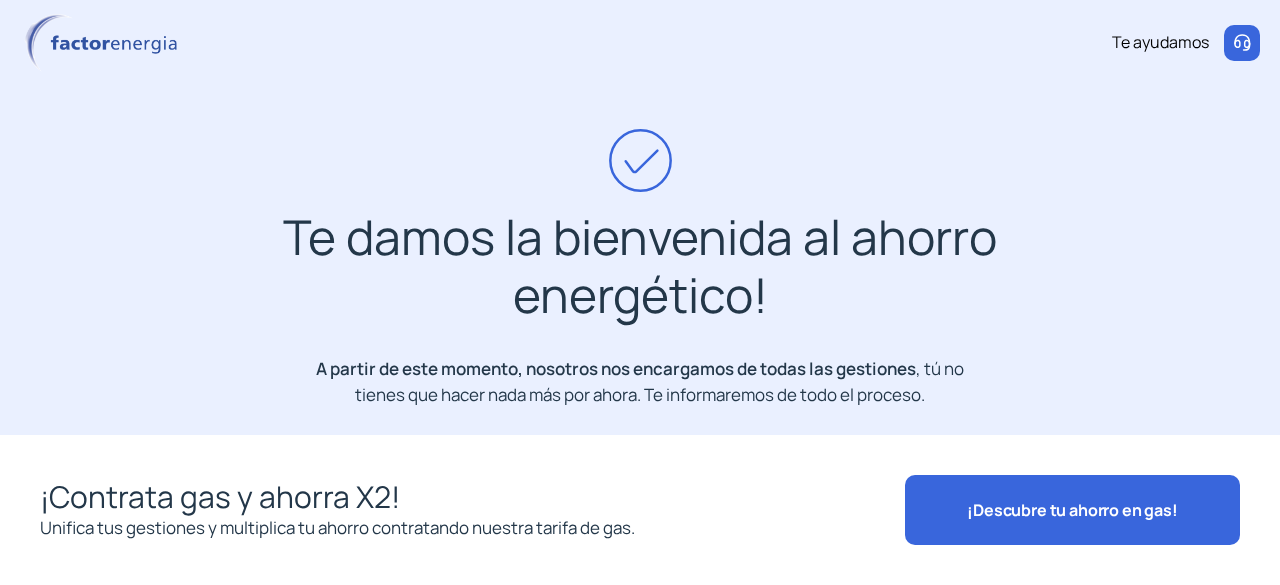 scroll, scrollTop: 0, scrollLeft: 0, axis: both 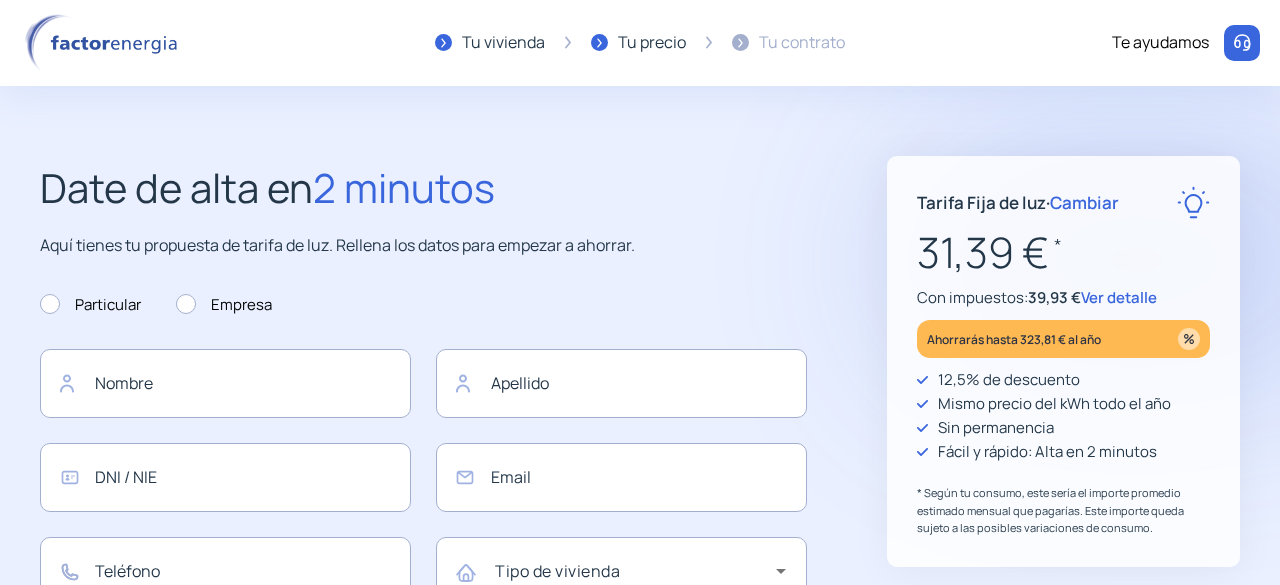 type on "*******" 